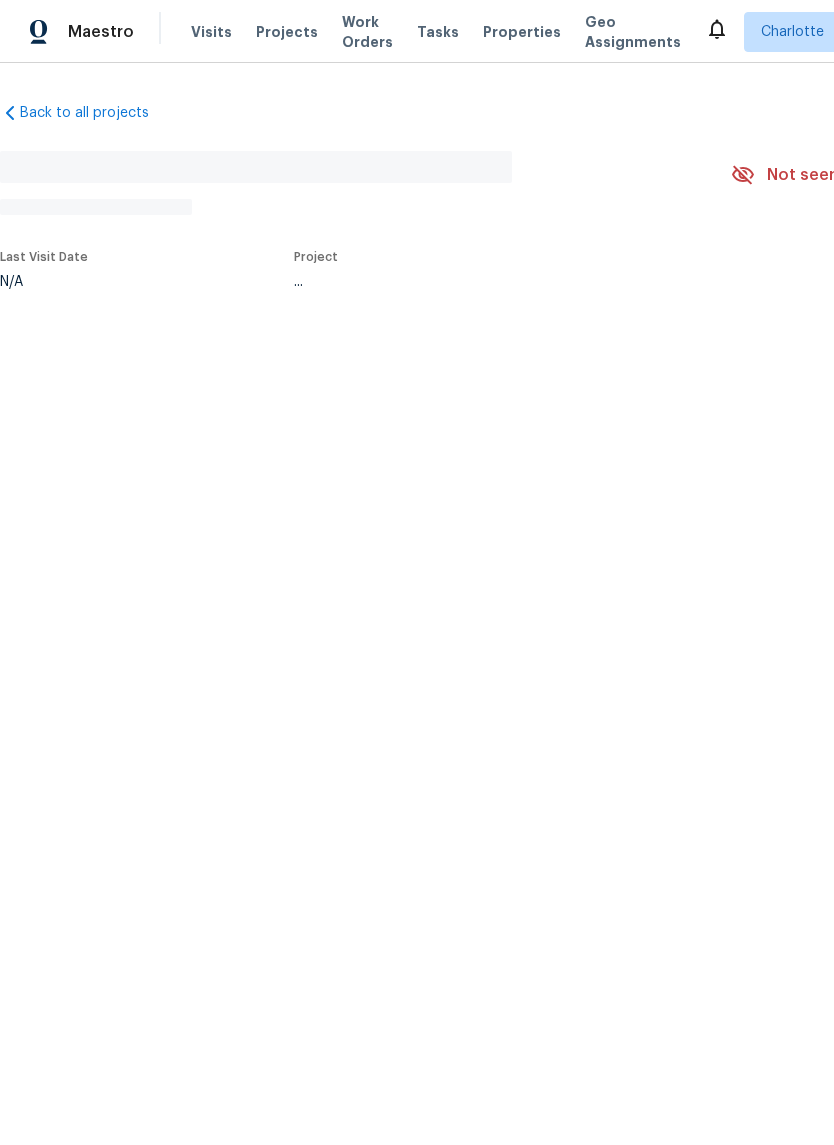 scroll, scrollTop: 0, scrollLeft: 0, axis: both 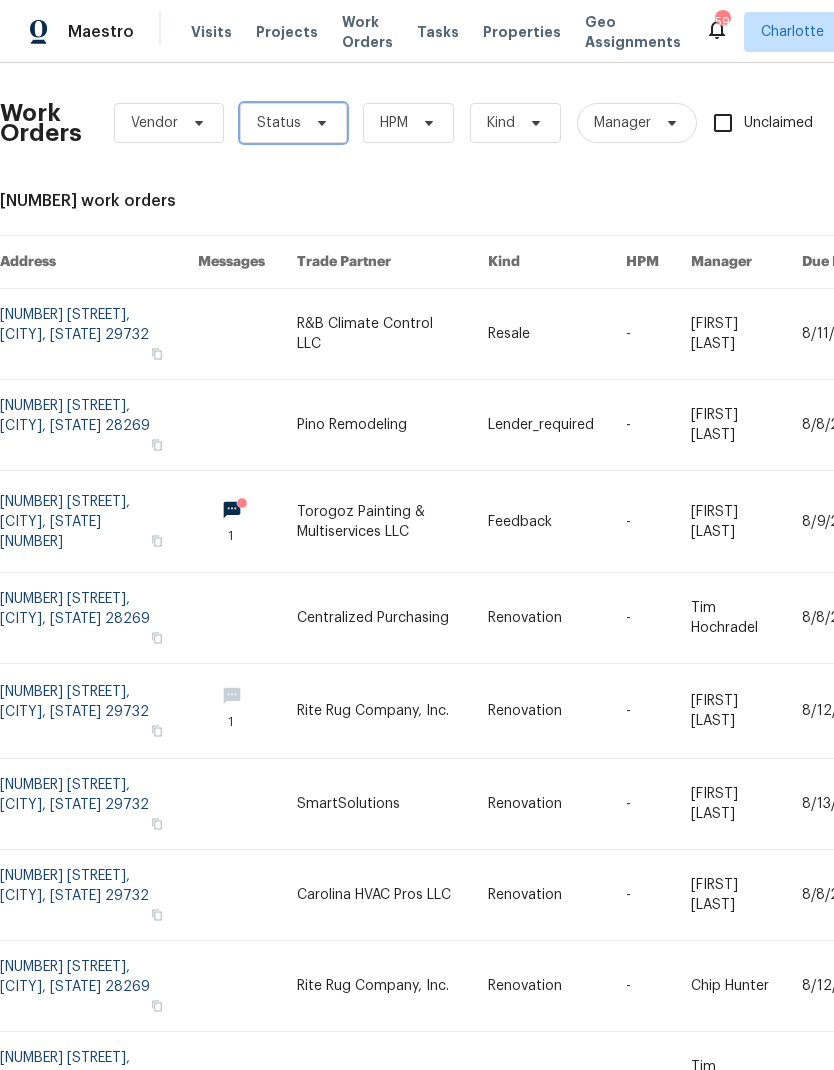click 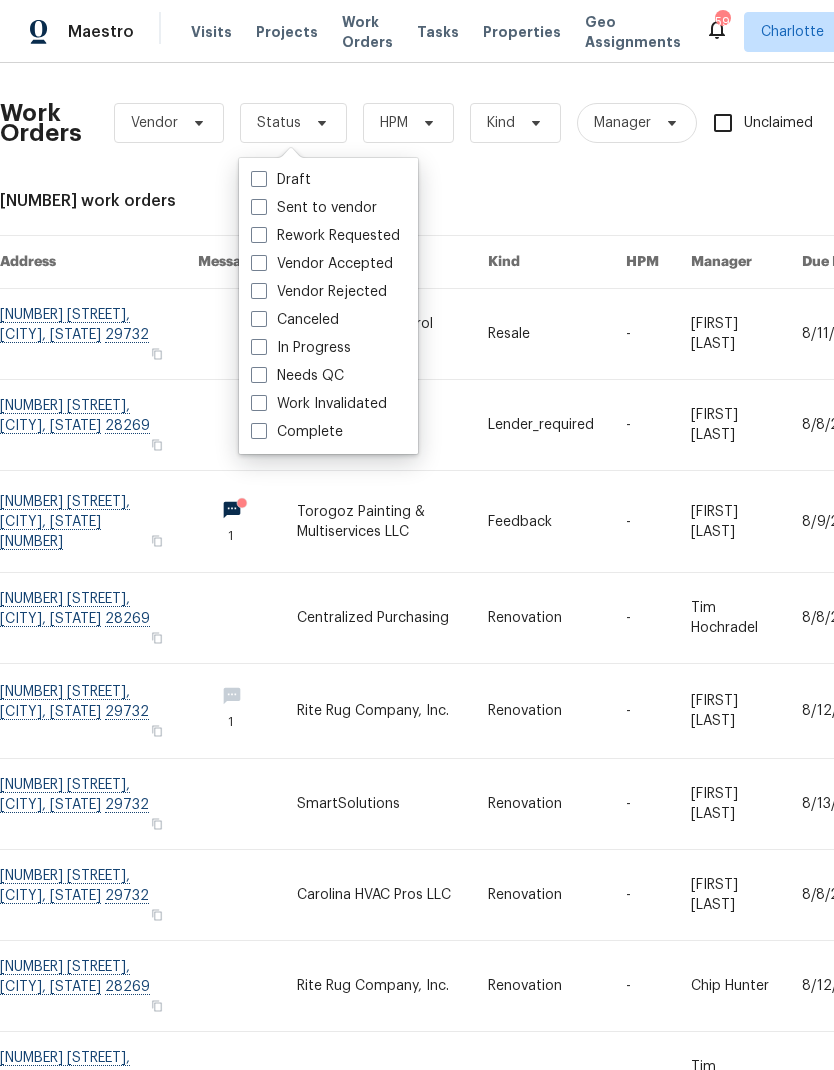 click on "In Progress" at bounding box center (301, 348) 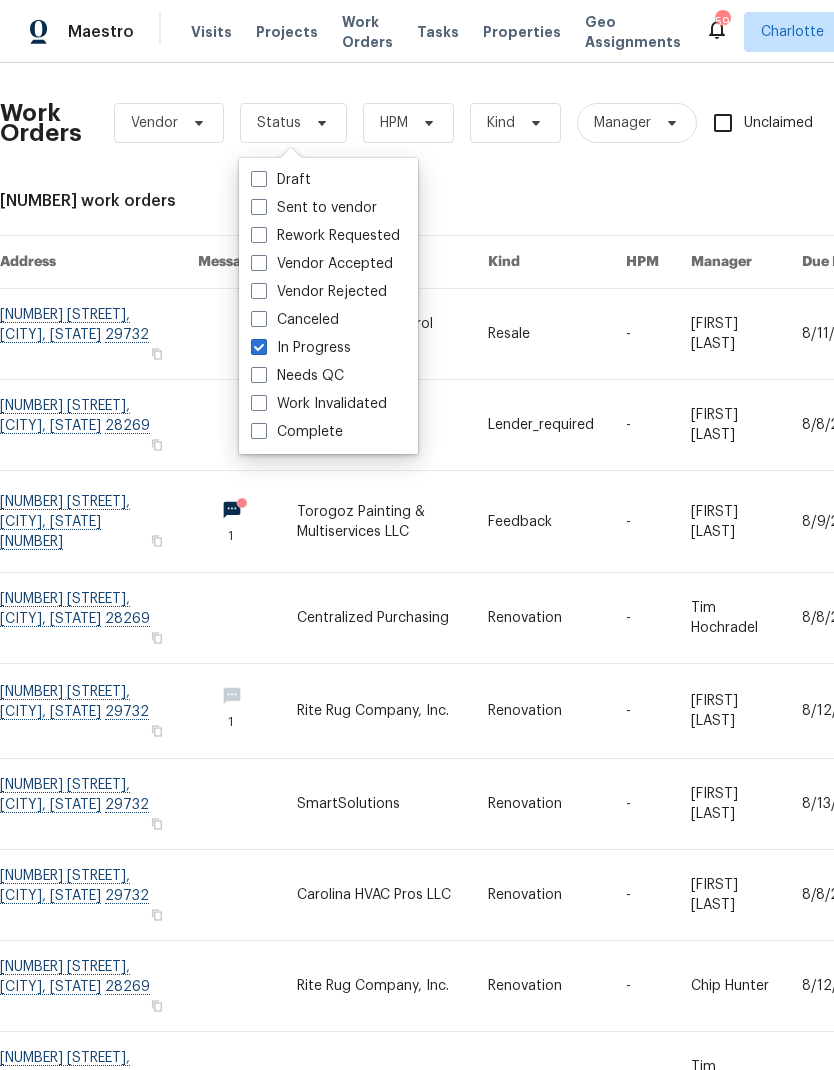 checkbox on "true" 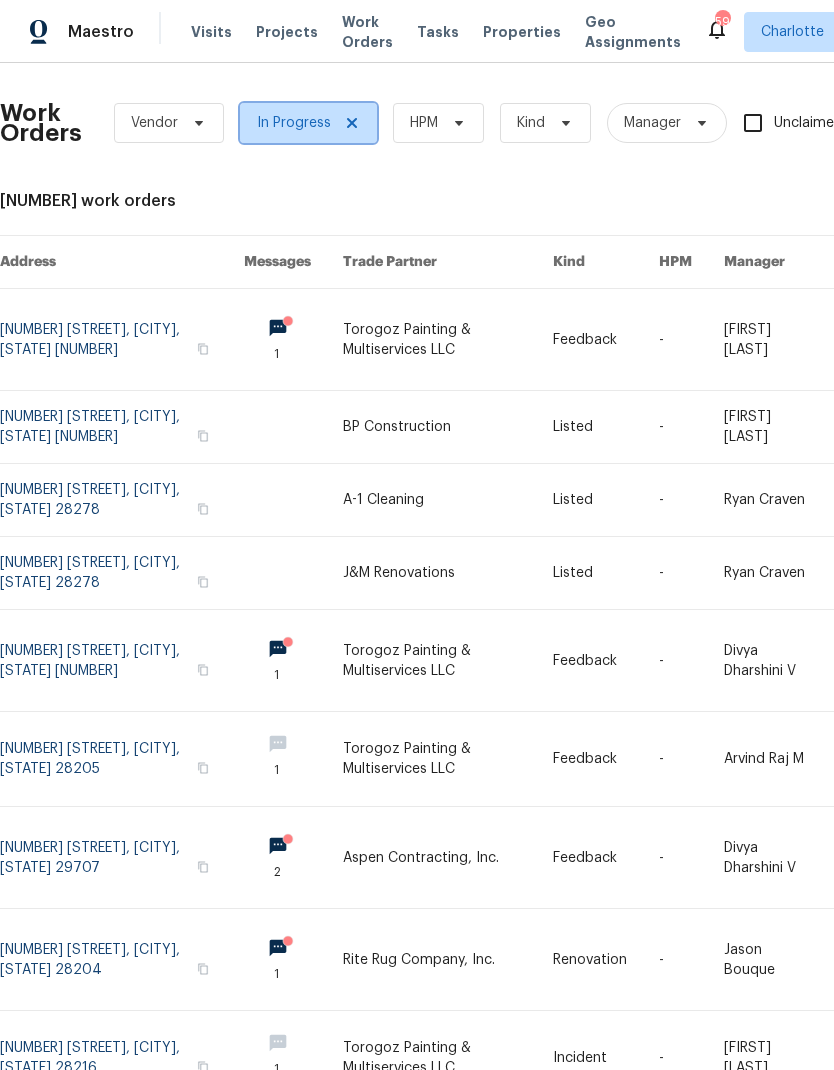 click 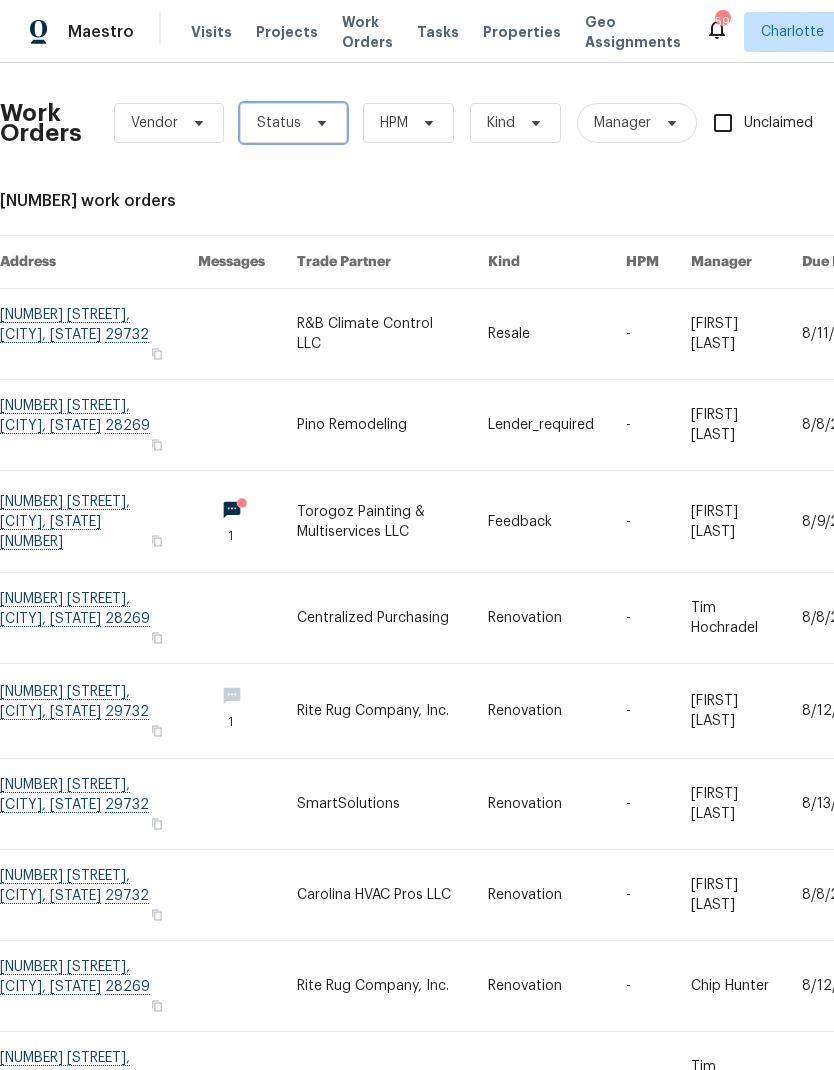 click 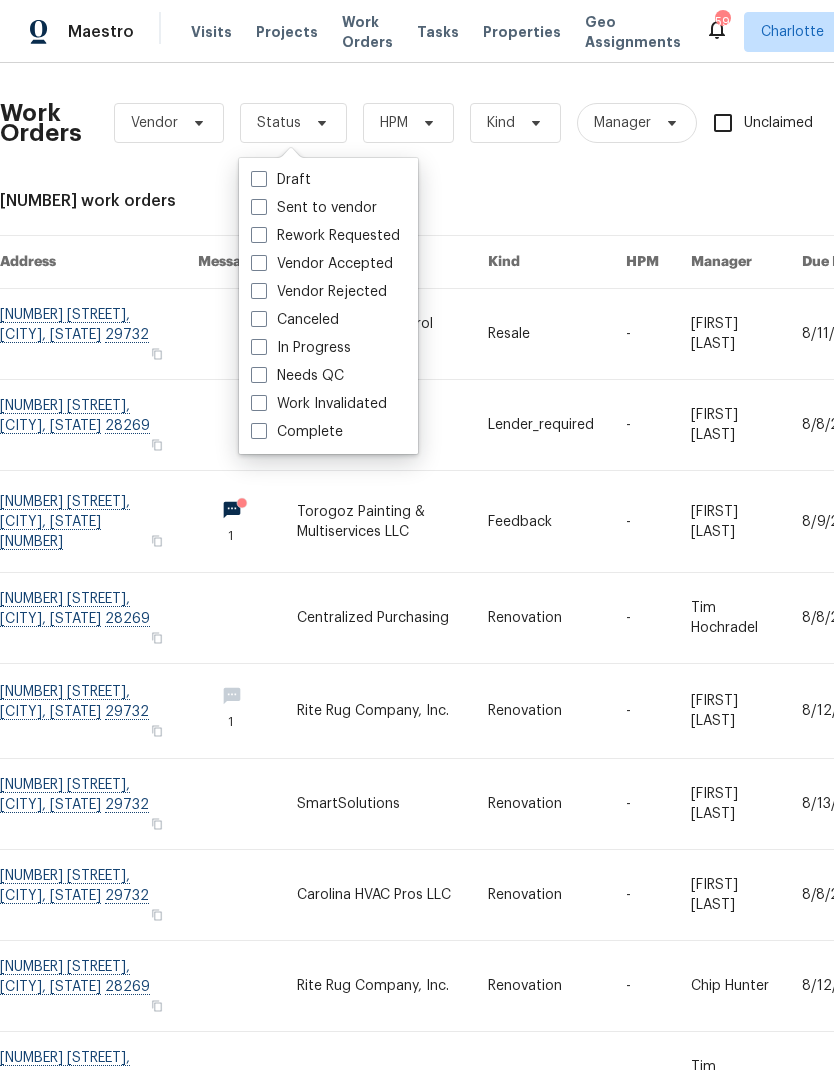 click on "Needs QC" at bounding box center [297, 376] 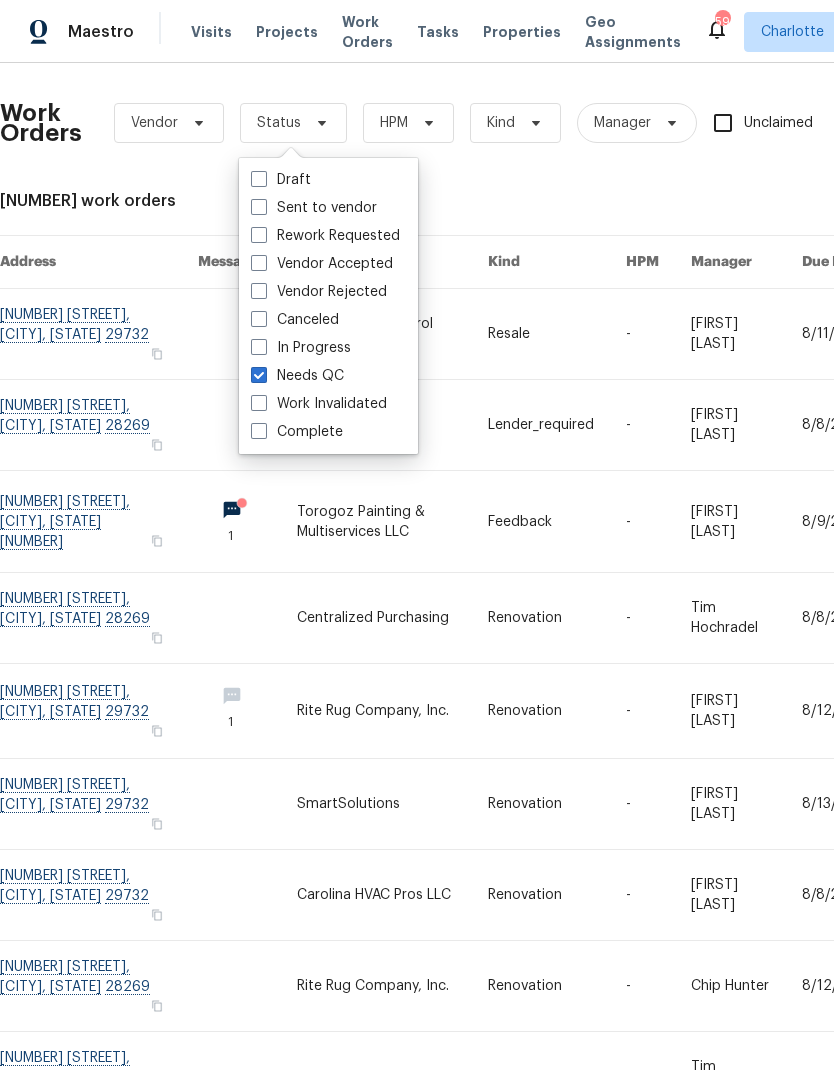 checkbox on "true" 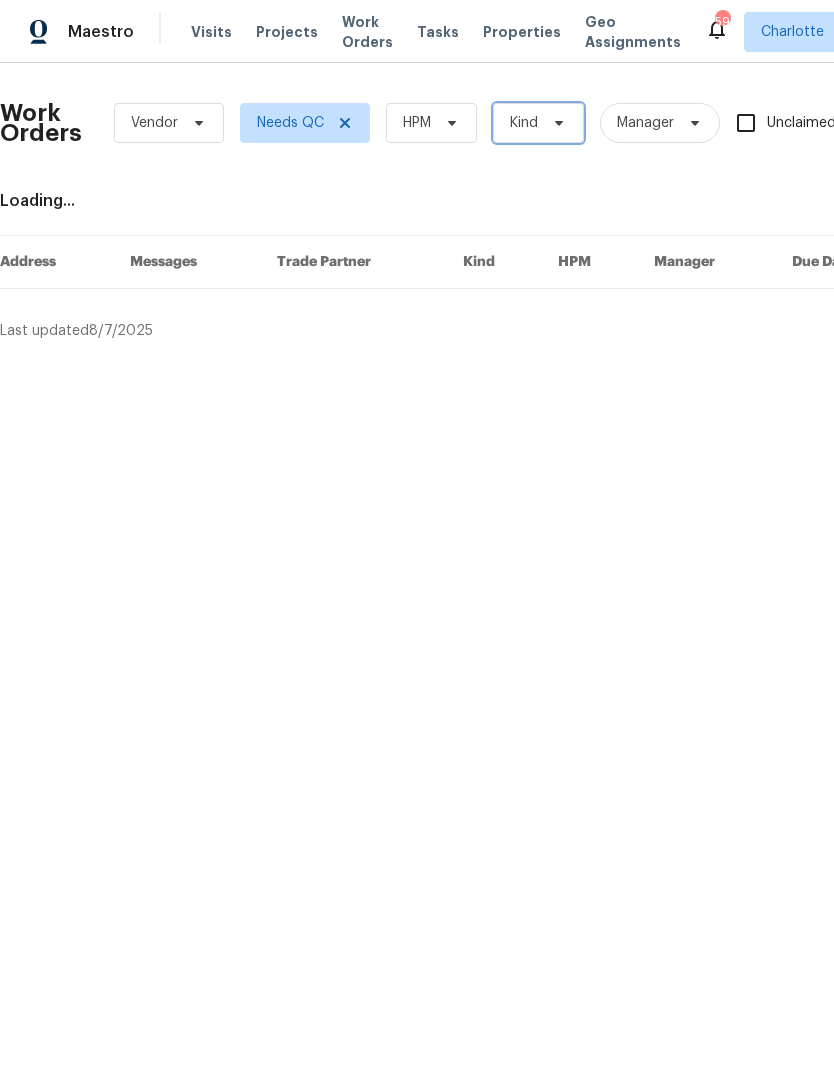 click on "Kind" at bounding box center [538, 123] 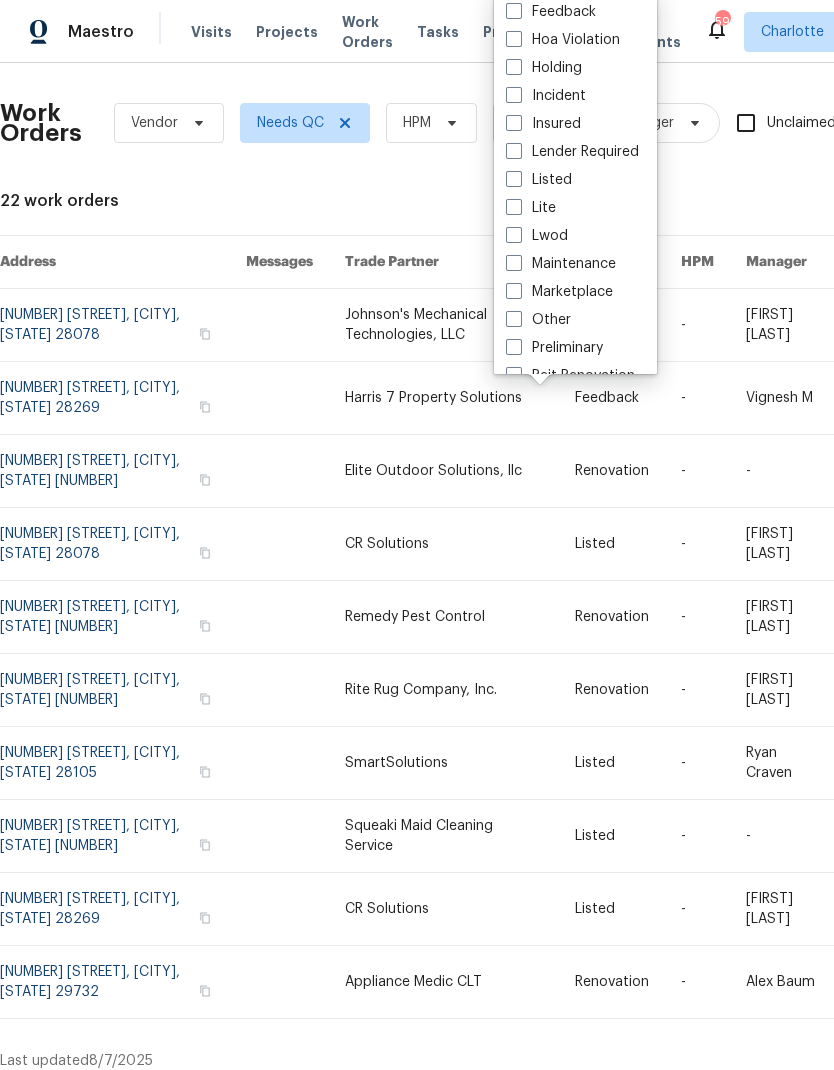 click on "22 work orders" at bounding box center [565, 201] 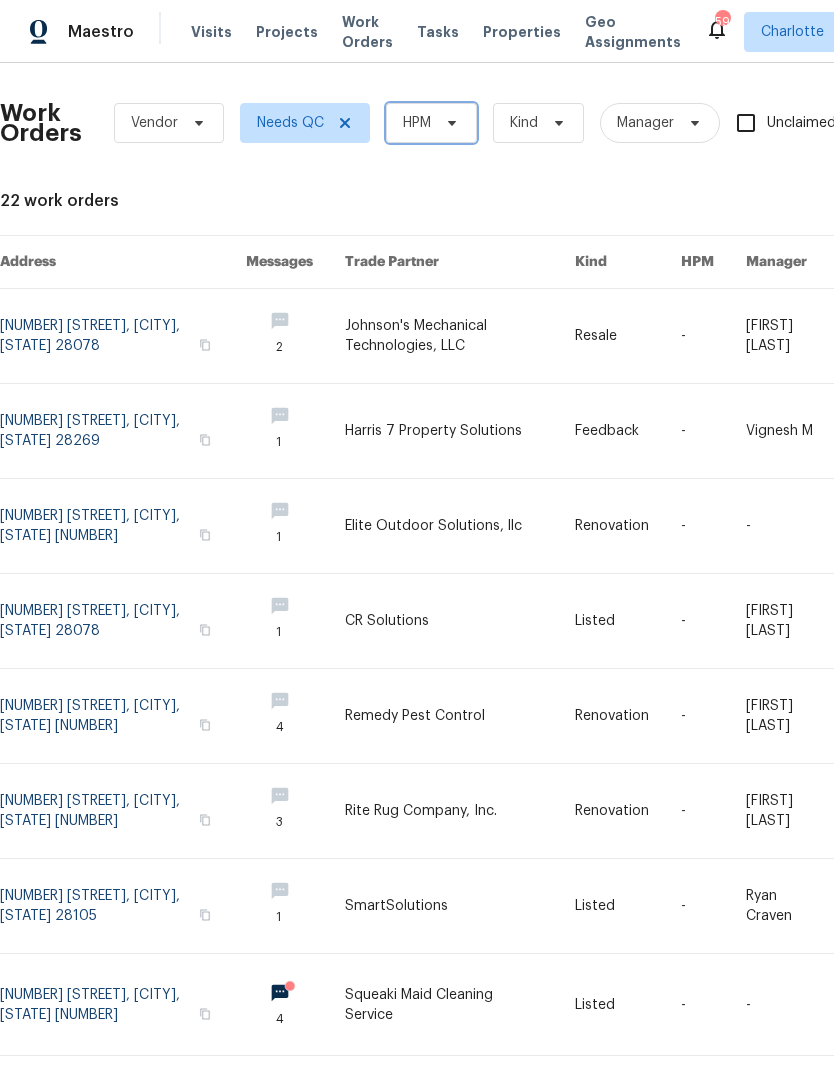 click at bounding box center (449, 123) 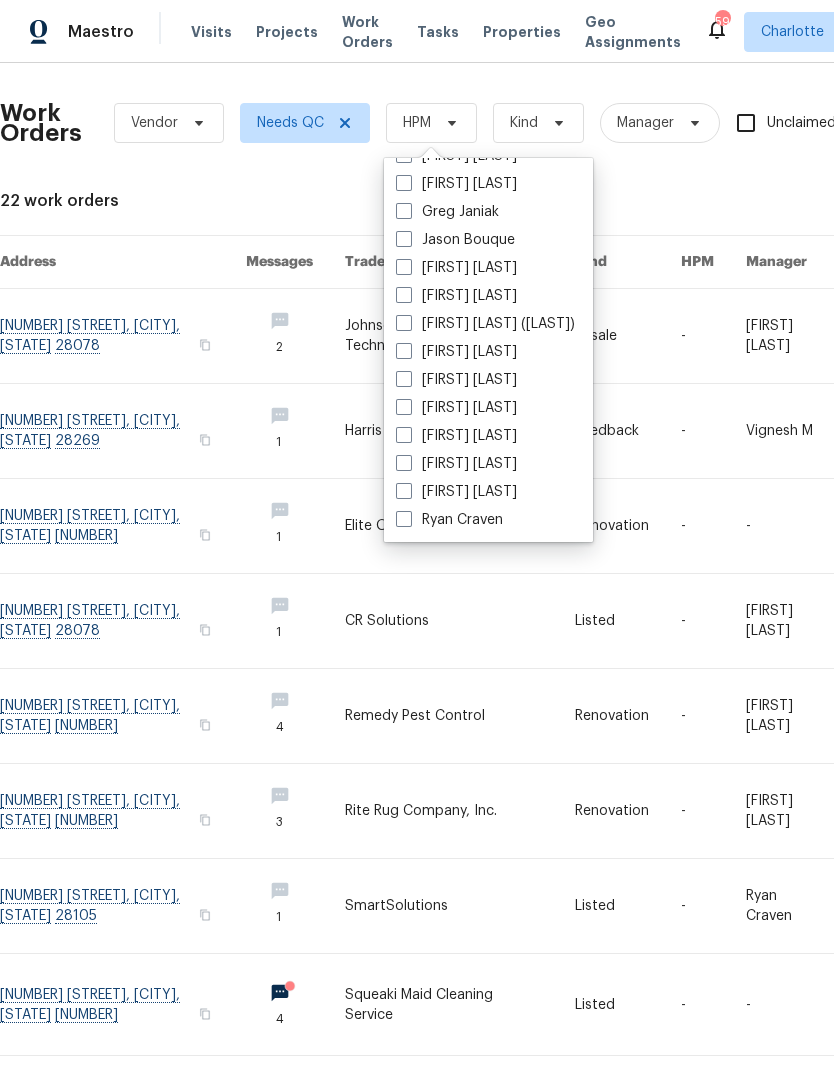 scroll, scrollTop: 248, scrollLeft: 0, axis: vertical 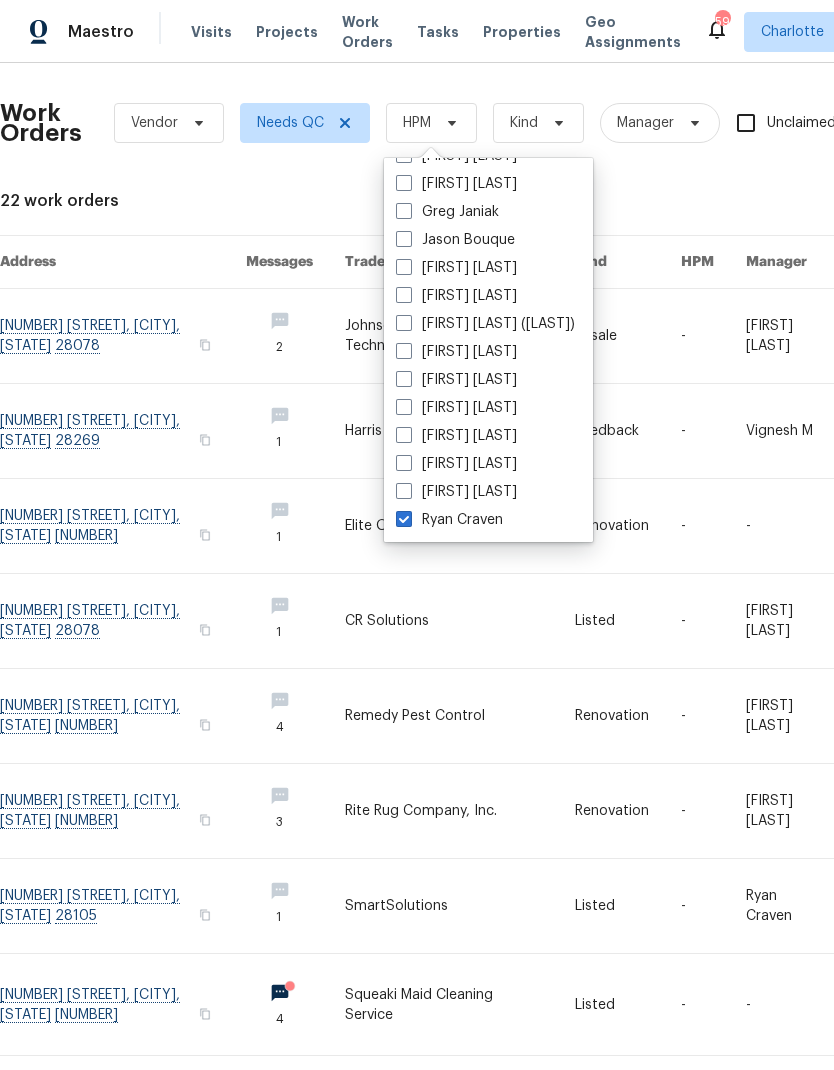 checkbox on "true" 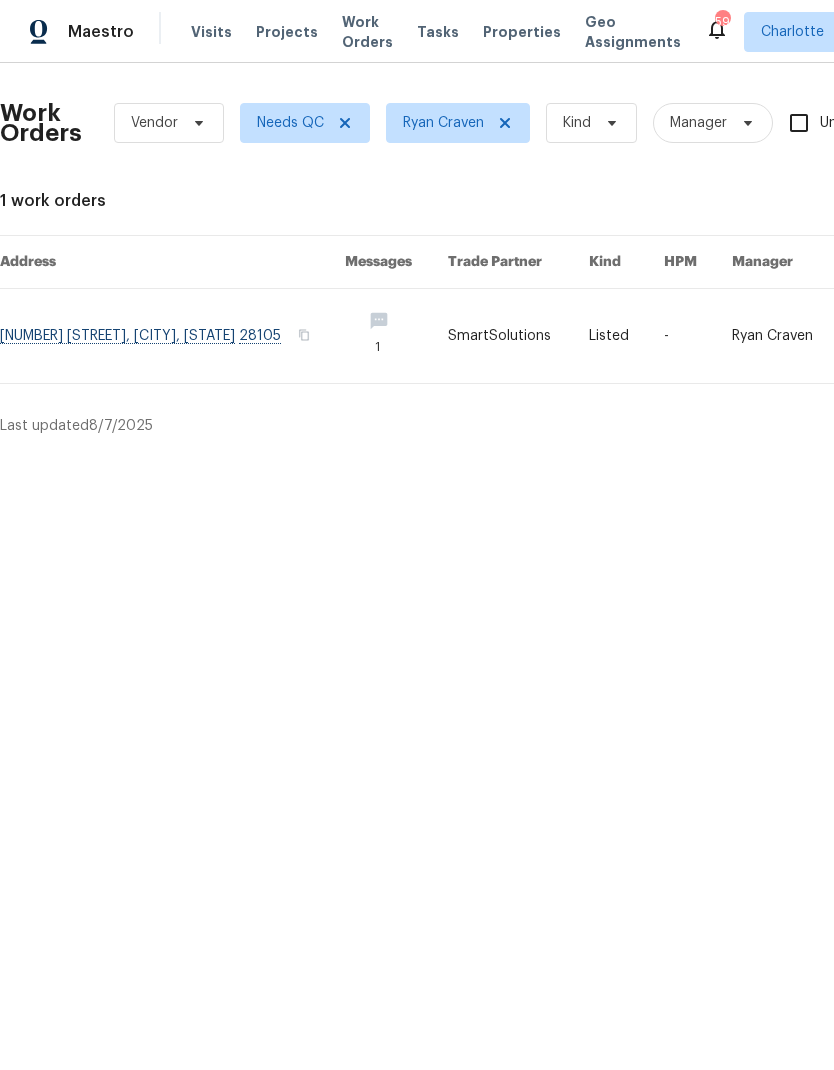 click at bounding box center (172, 336) 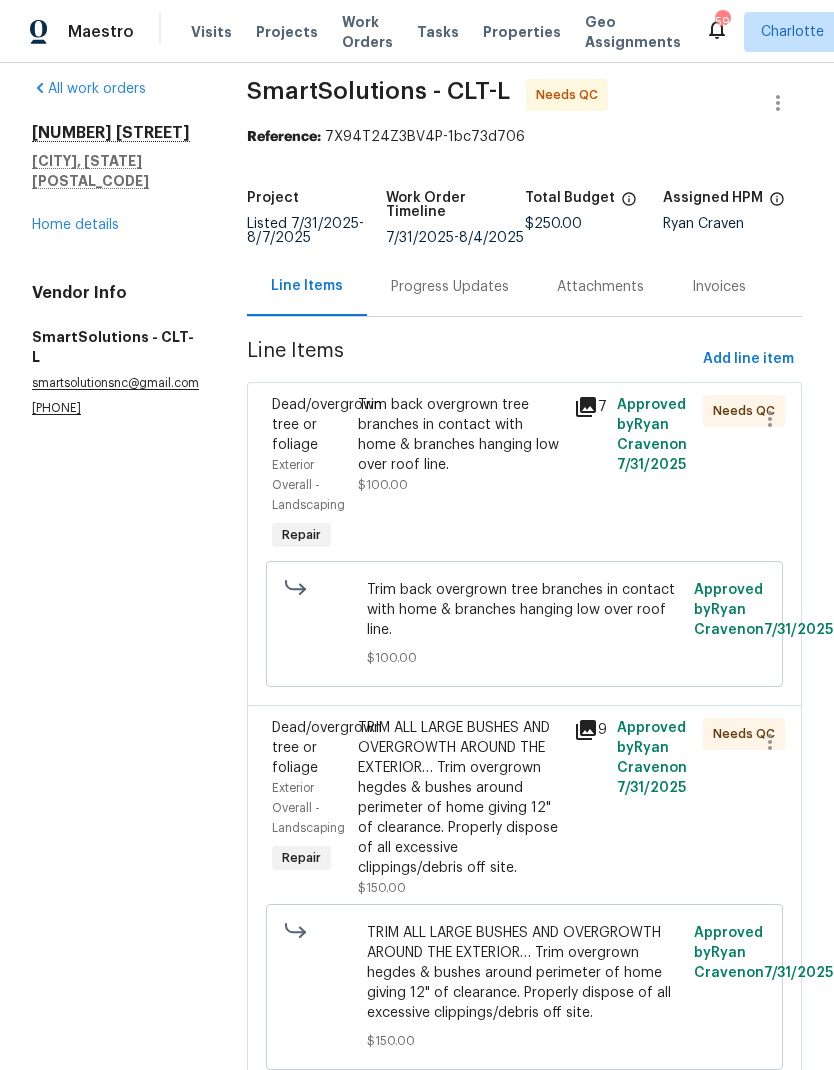 scroll, scrollTop: 15, scrollLeft: 0, axis: vertical 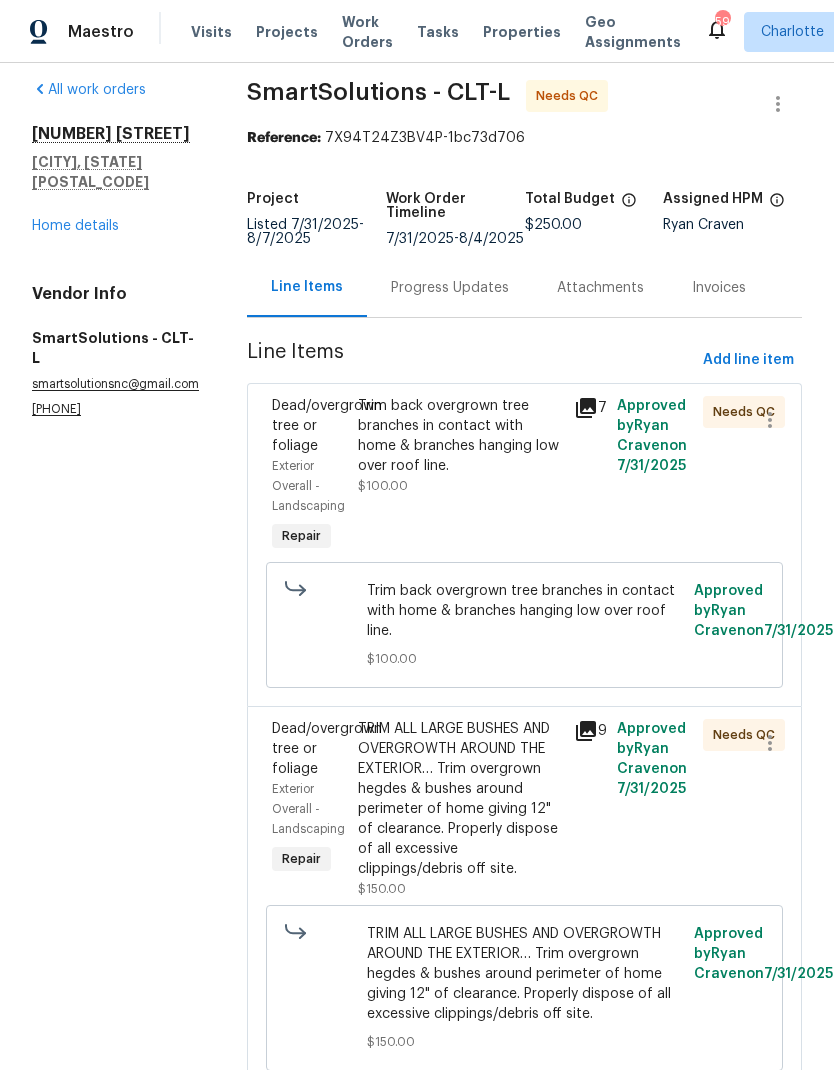 click on "Trim back overgrown tree branches in contact with home & branches hanging low over roof line." at bounding box center (459, 436) 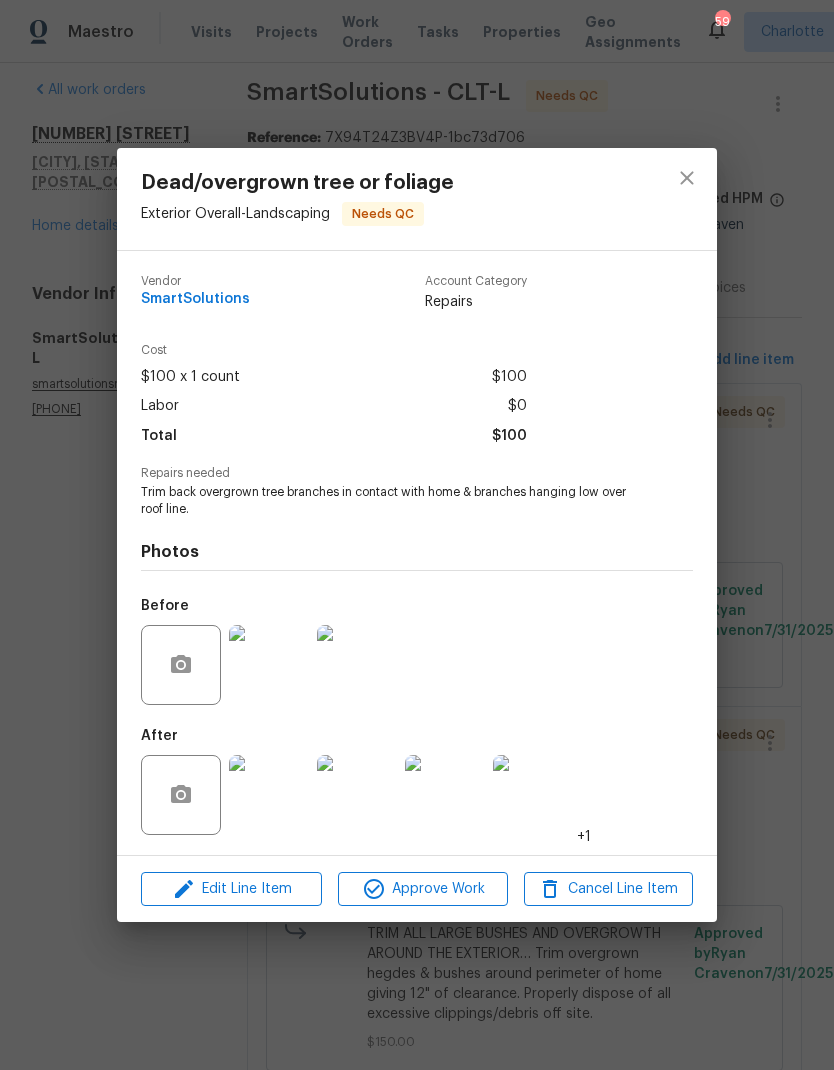 click at bounding box center (269, 795) 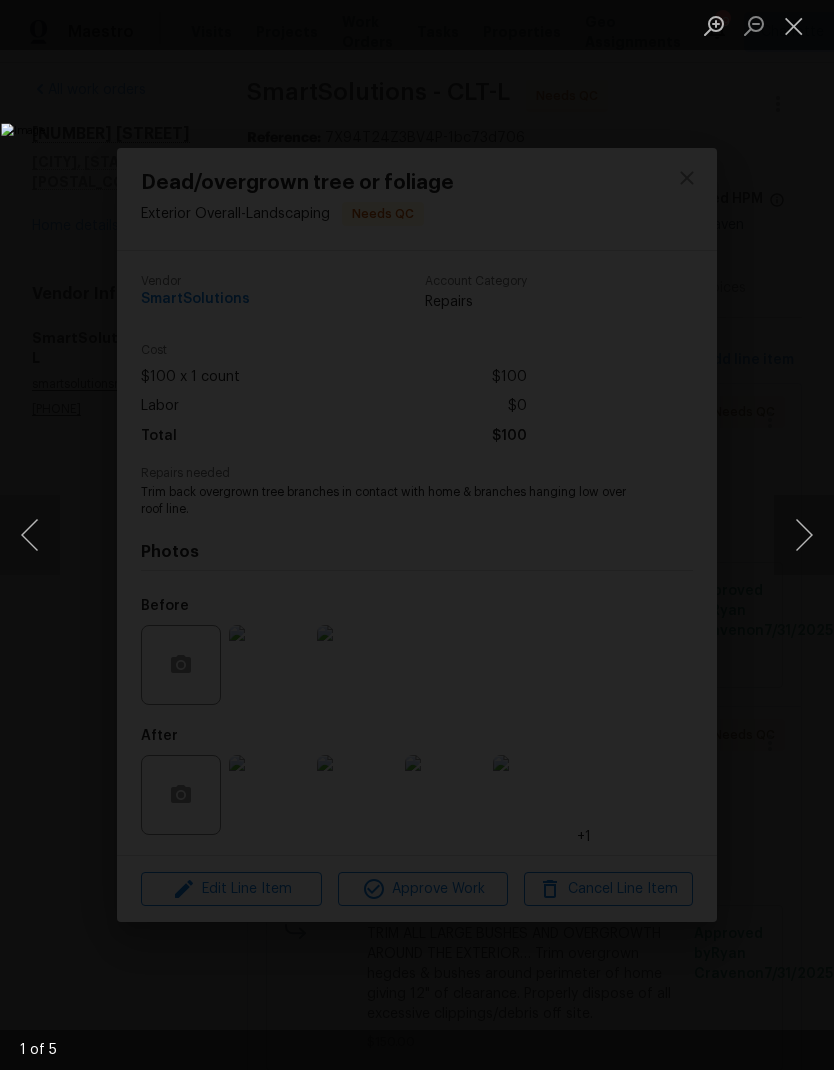 click at bounding box center [804, 535] 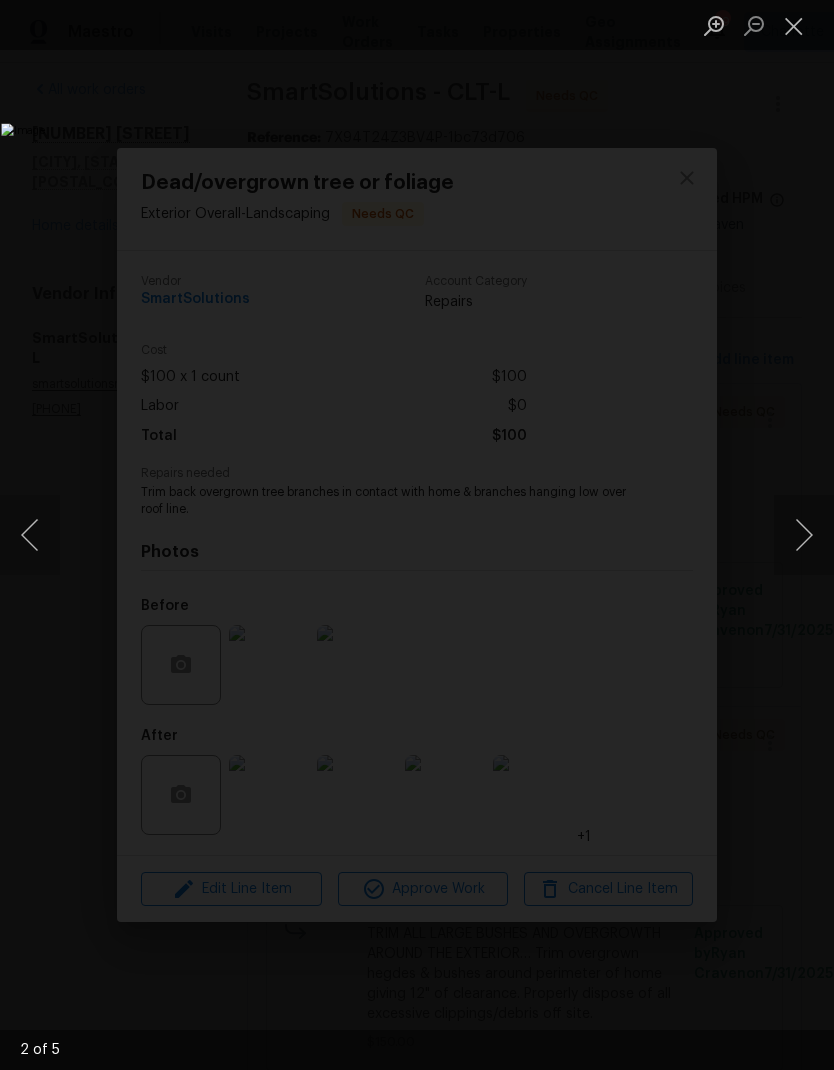 click at bounding box center [804, 535] 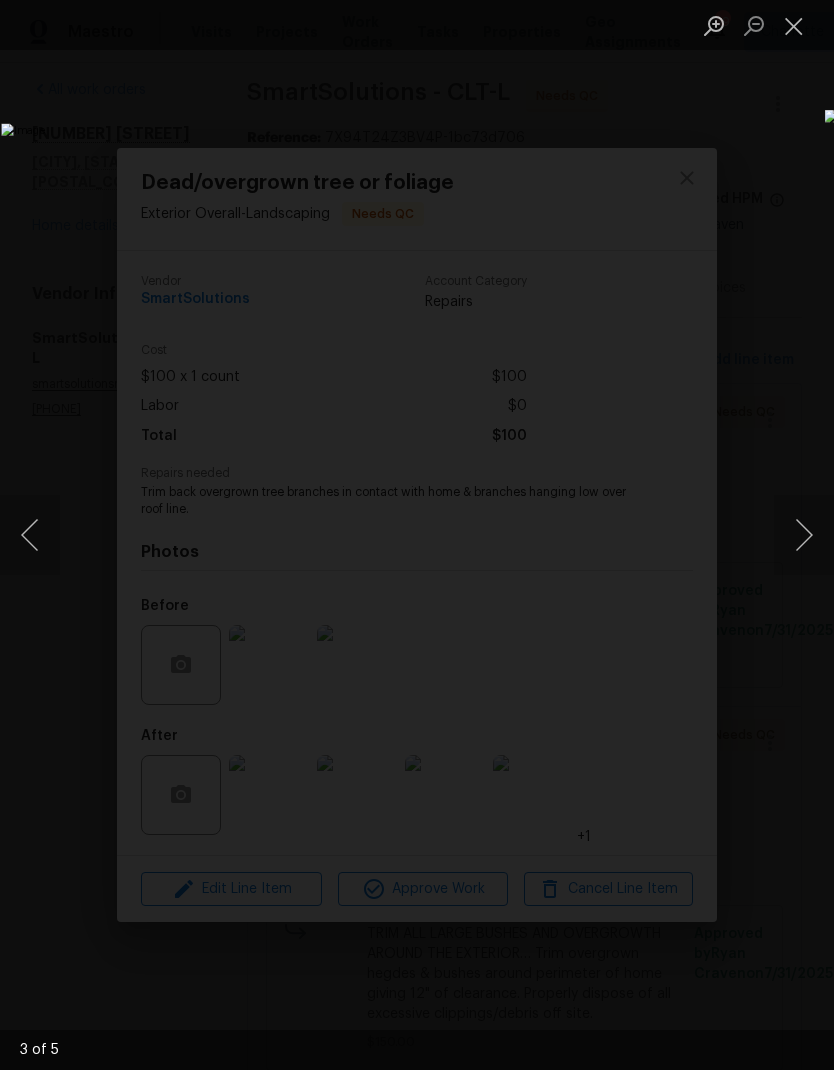 click at bounding box center (804, 535) 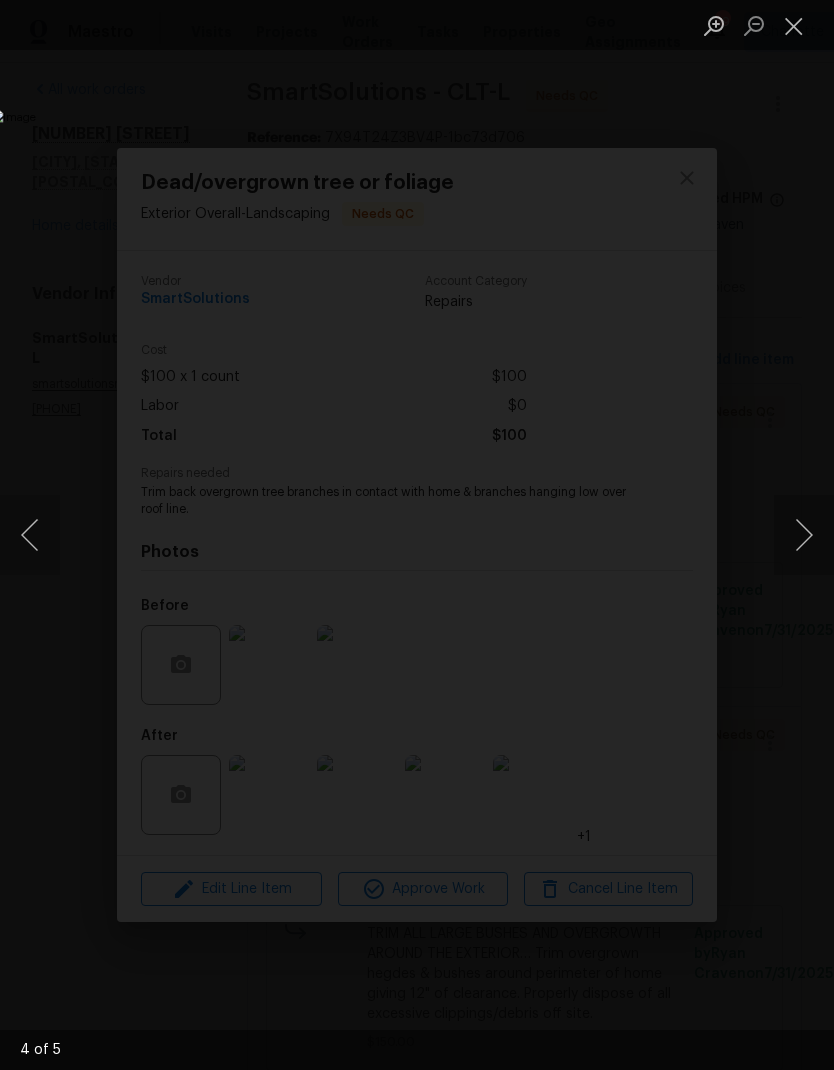 click at bounding box center (804, 535) 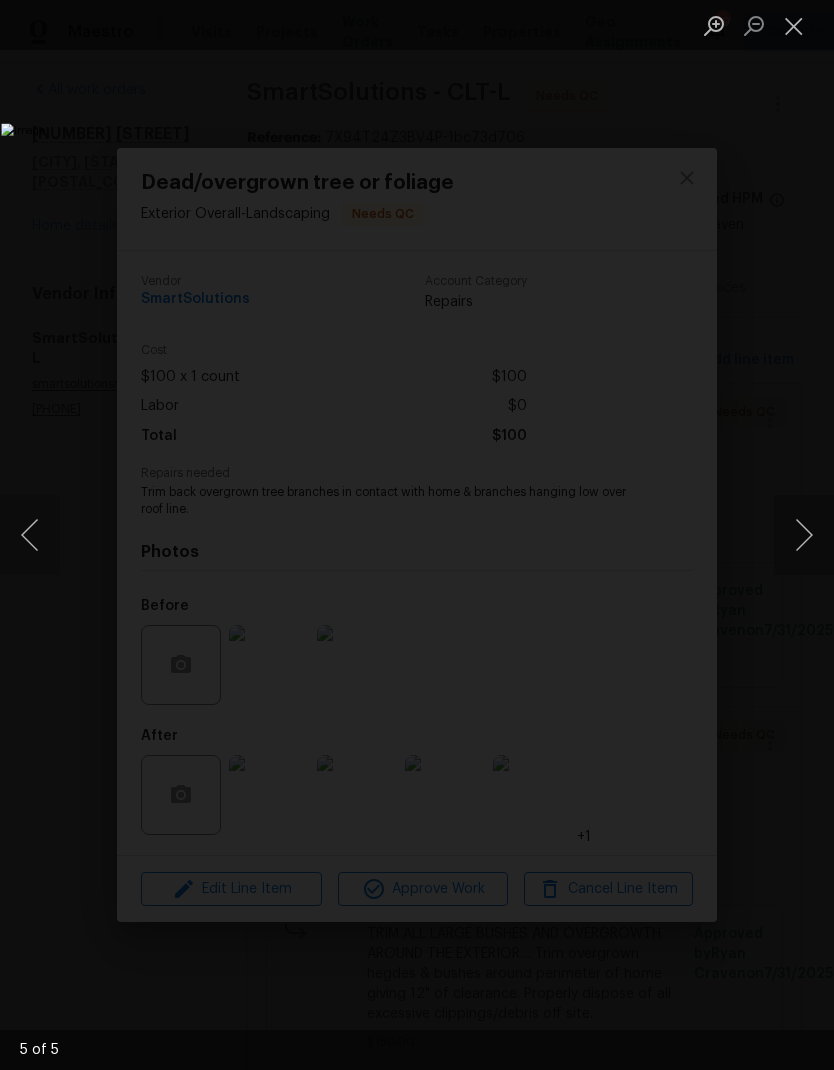 click at bounding box center [804, 535] 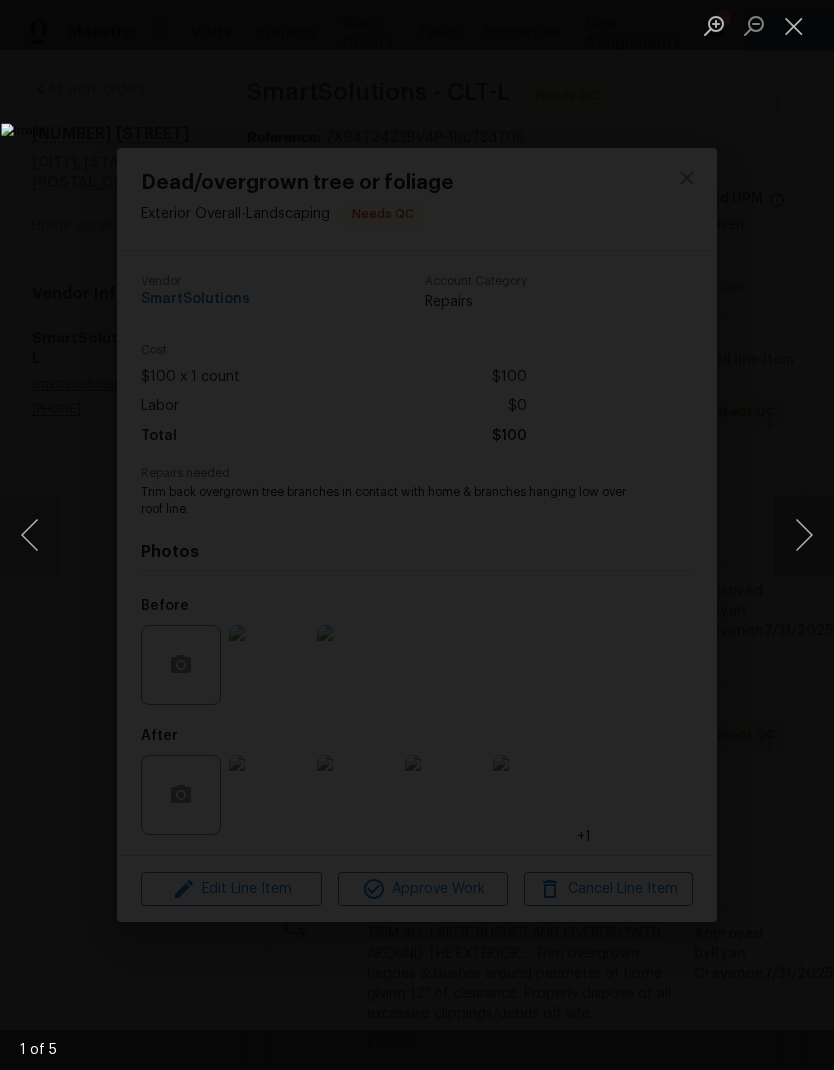 click at bounding box center [804, 535] 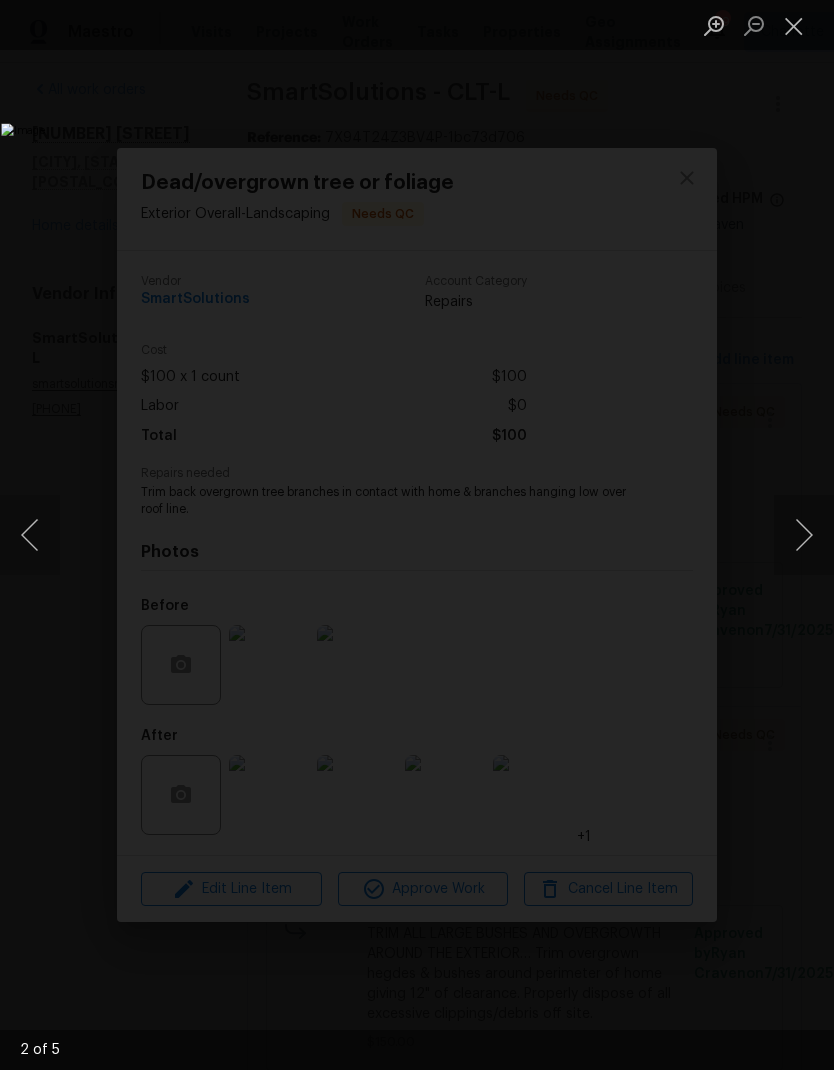 click at bounding box center [804, 535] 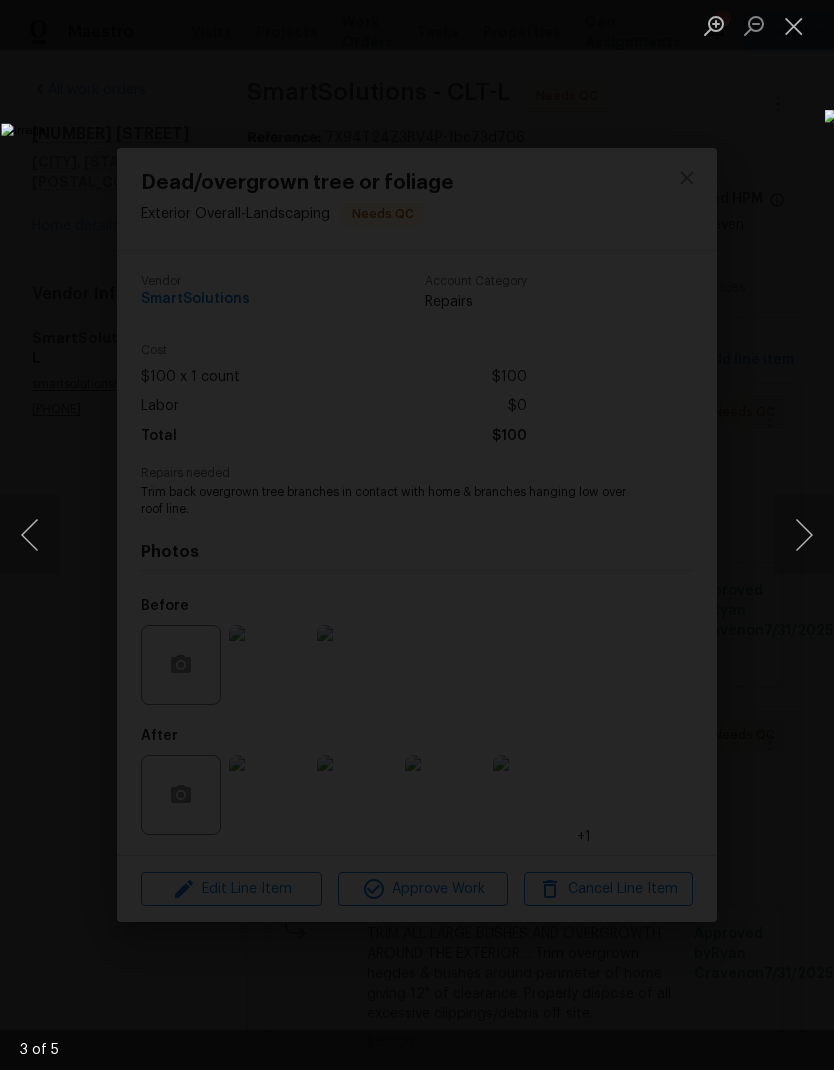 click at bounding box center [804, 535] 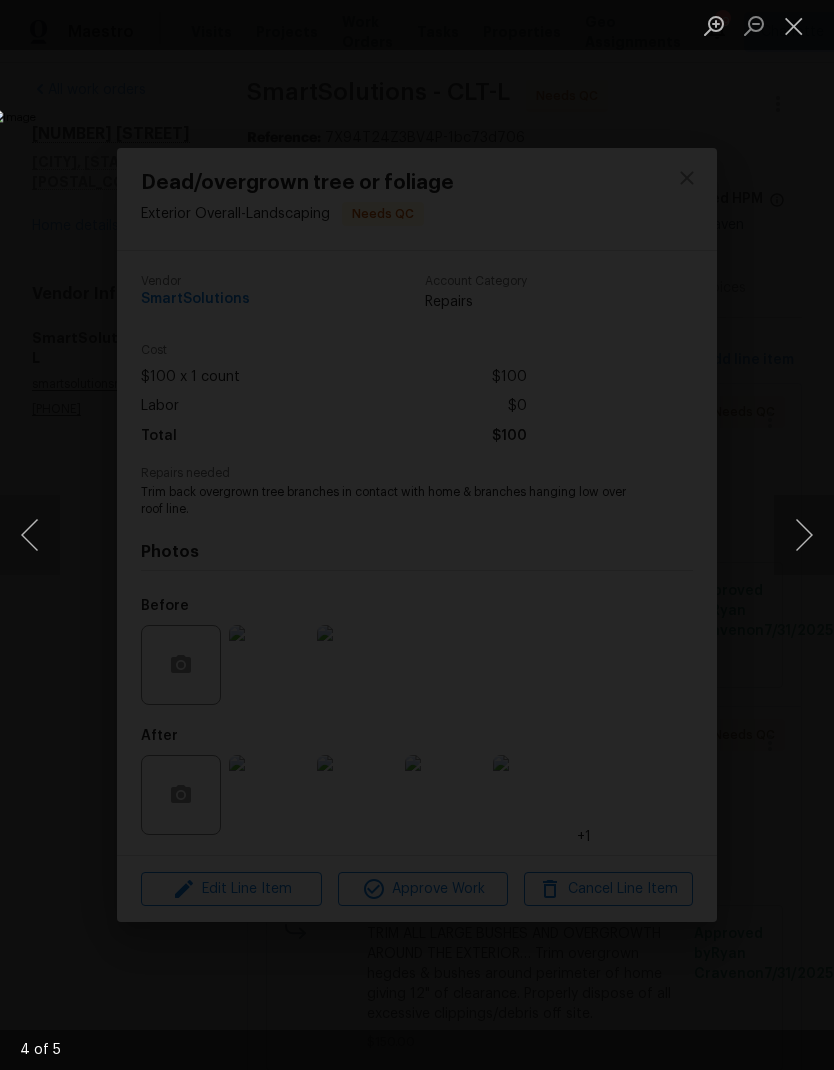 click at bounding box center (804, 535) 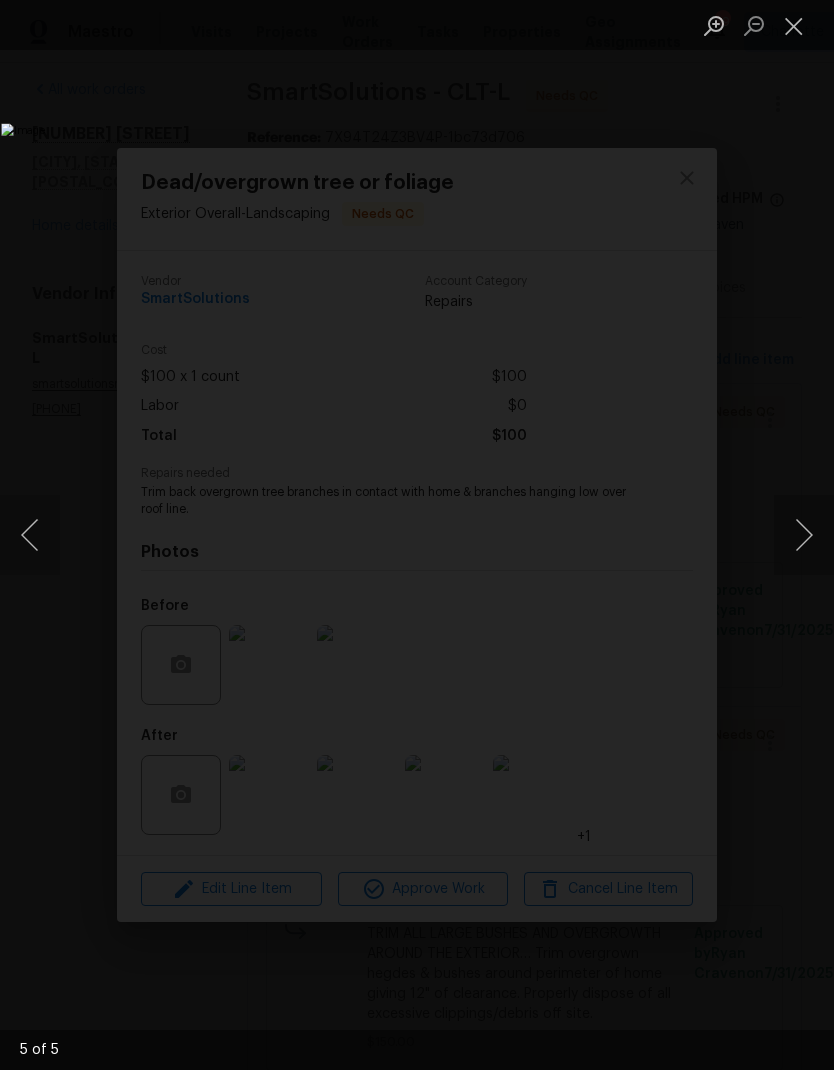 click at bounding box center (804, 535) 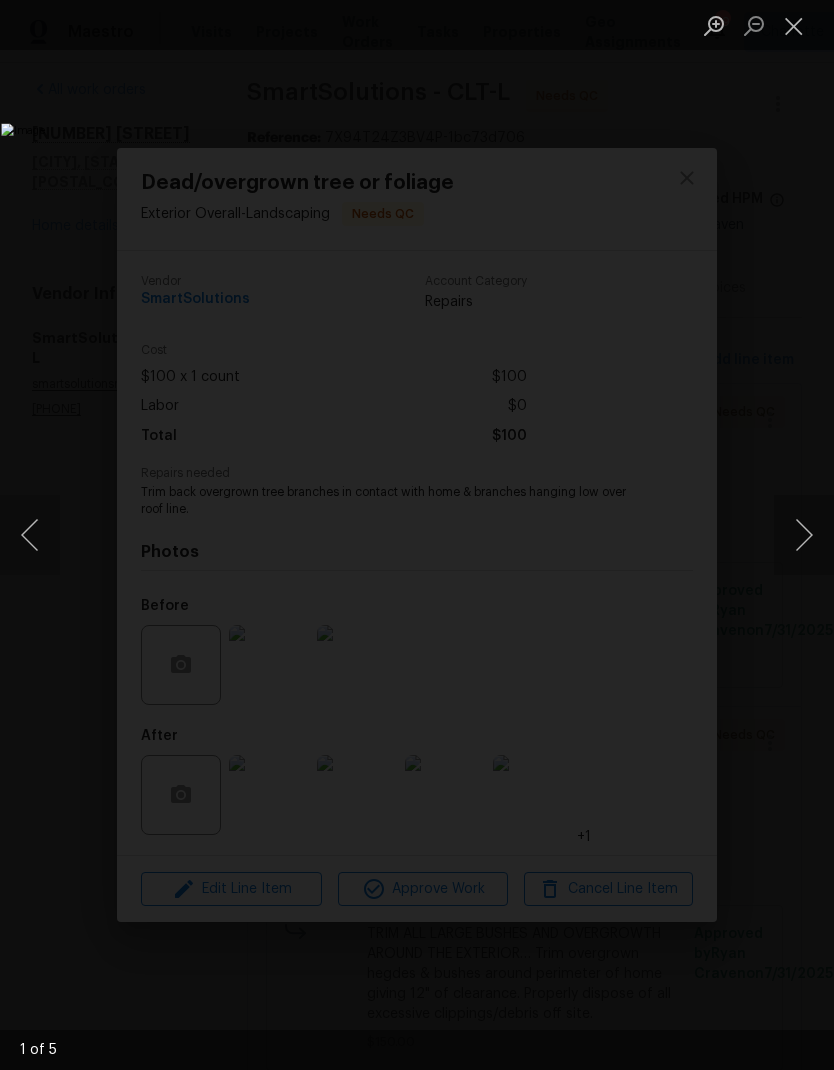 click at bounding box center [794, 25] 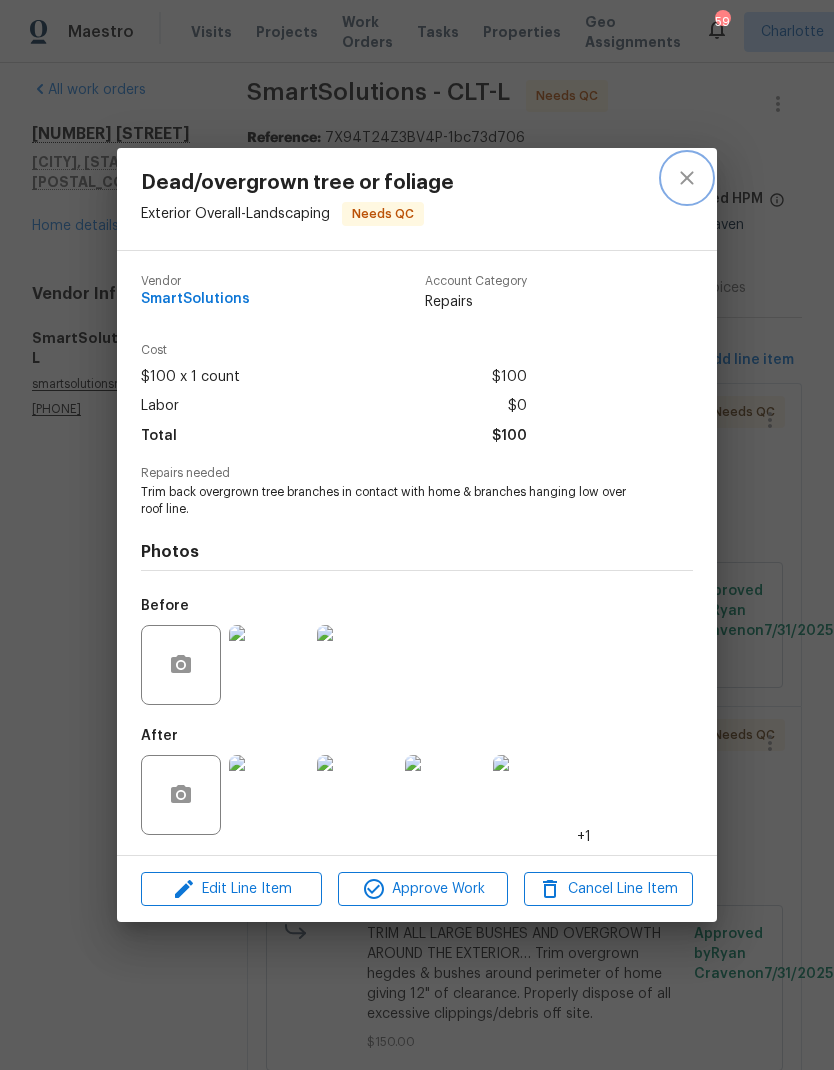 click at bounding box center (687, 178) 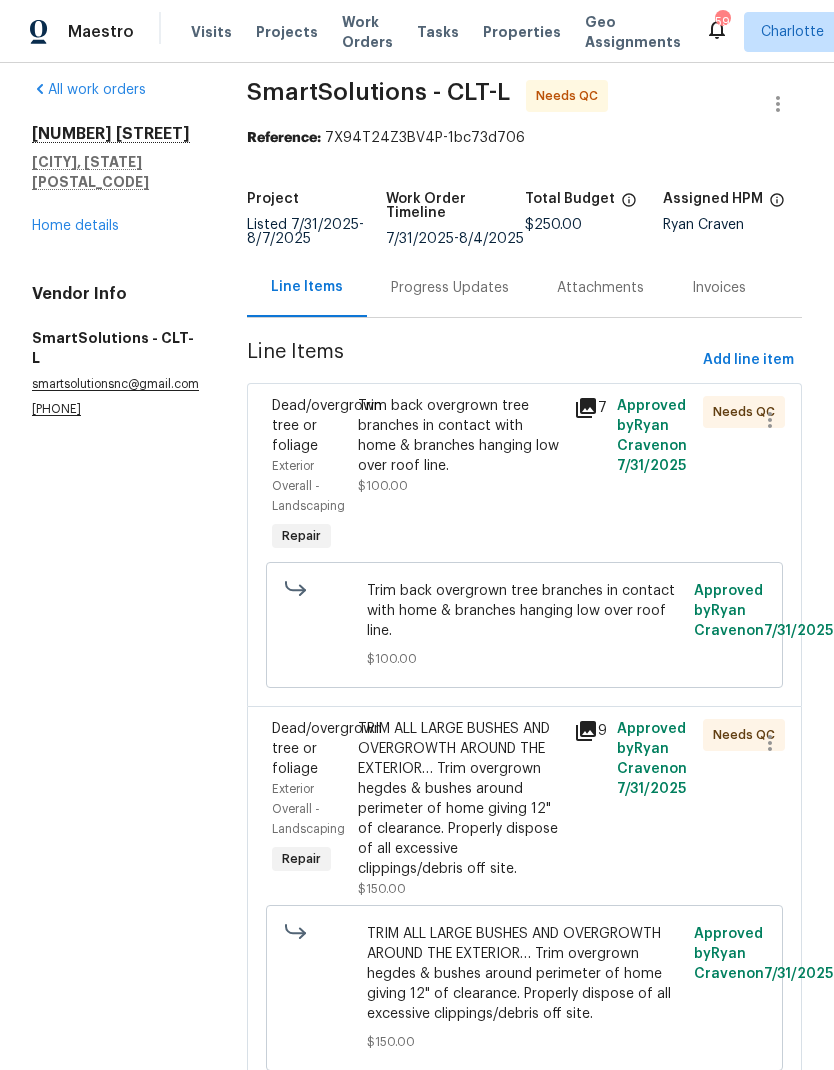 scroll, scrollTop: 80, scrollLeft: 0, axis: vertical 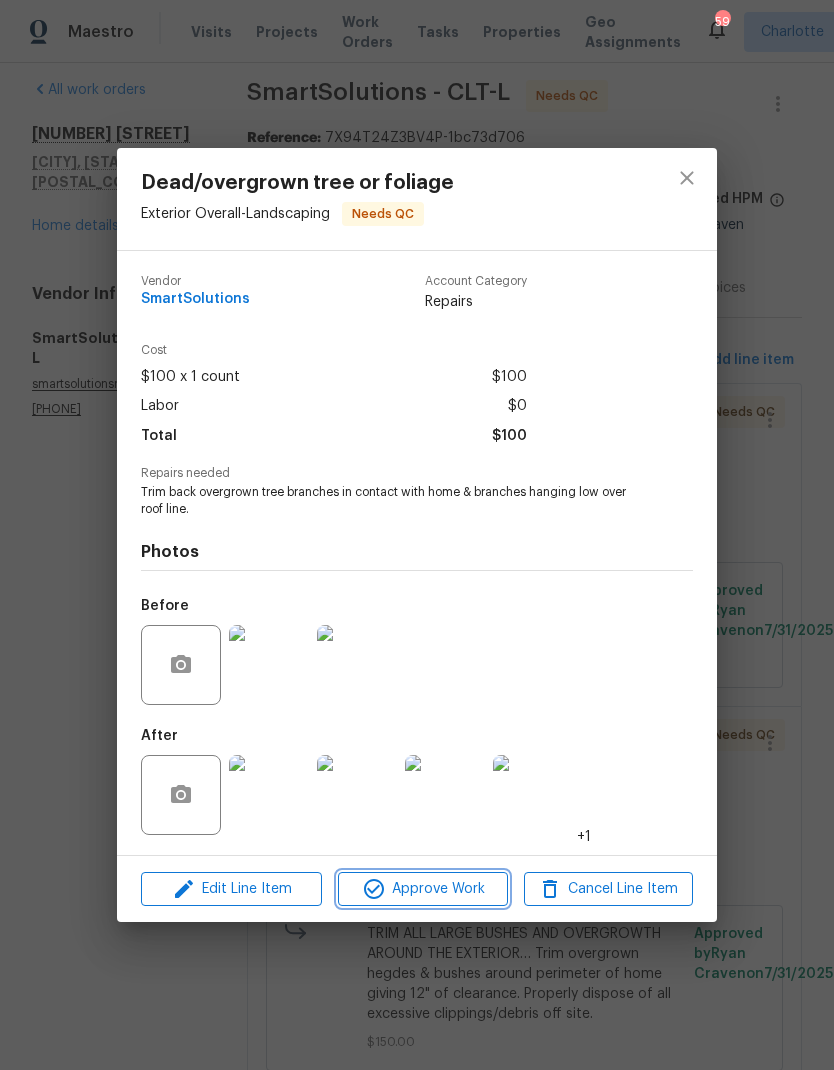 click on "Approve Work" at bounding box center [422, 889] 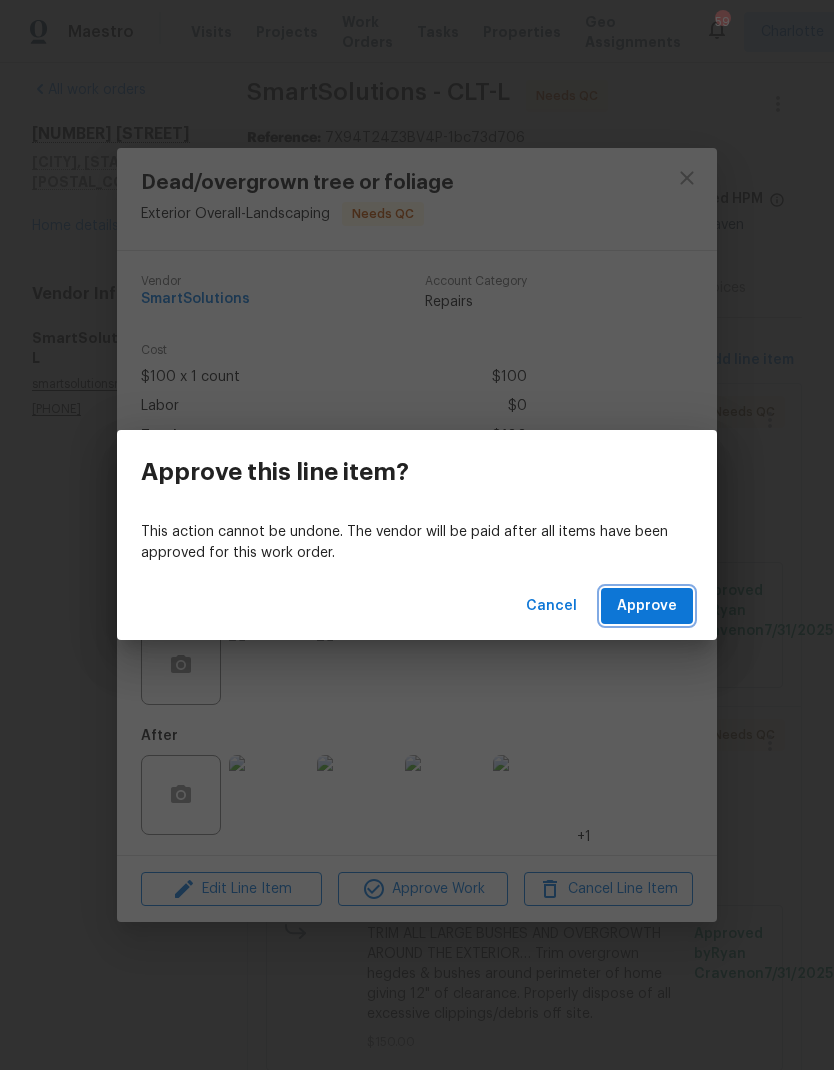 click on "Approve" at bounding box center (647, 606) 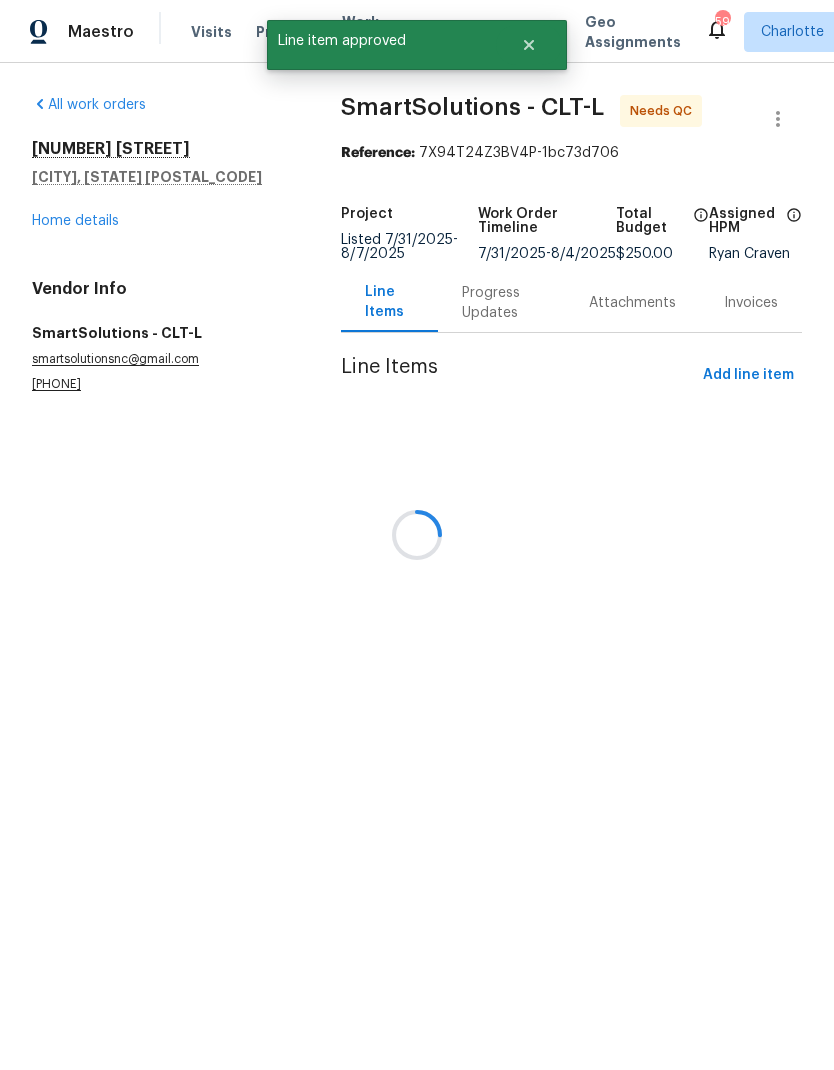 scroll, scrollTop: 0, scrollLeft: 0, axis: both 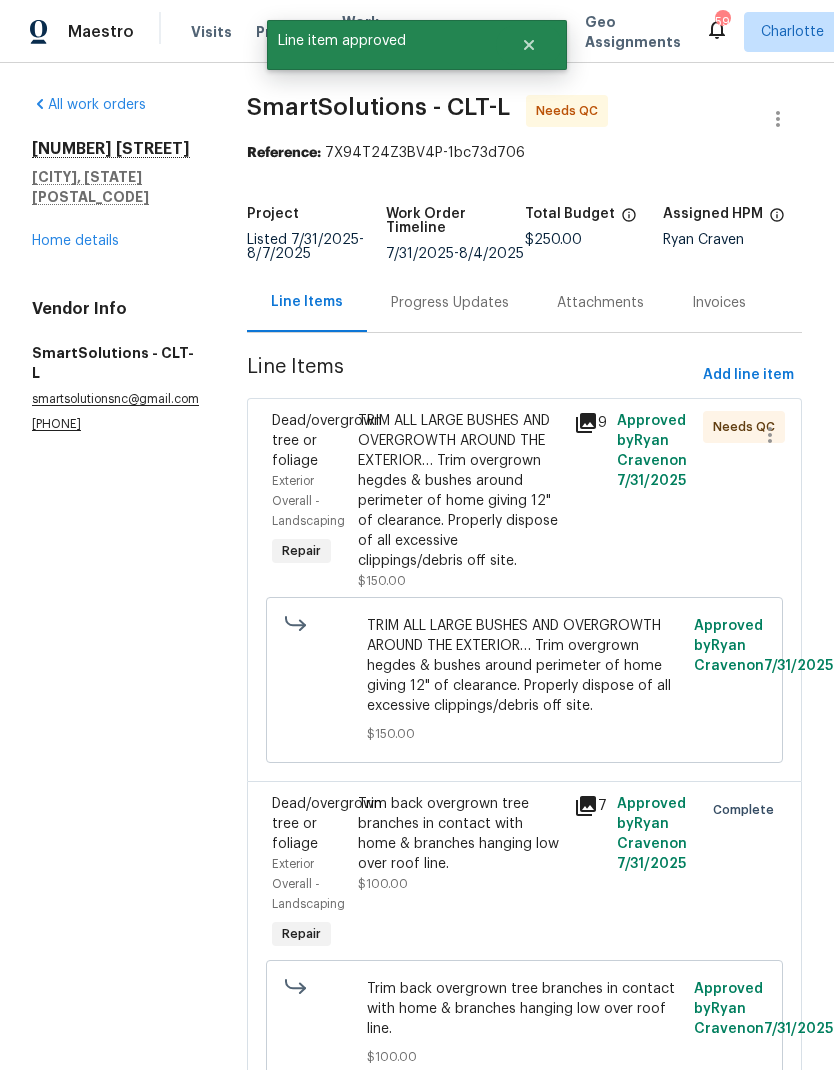 click on "TRIM ALL LARGE BUSHES AND OVERGROWTH AROUND THE EXTERIOR…
Trim overgrown hegdes & bushes around perimeter of home giving 12" of clearance. Properly dispose of all excessive clippings/debris off site." at bounding box center (459, 491) 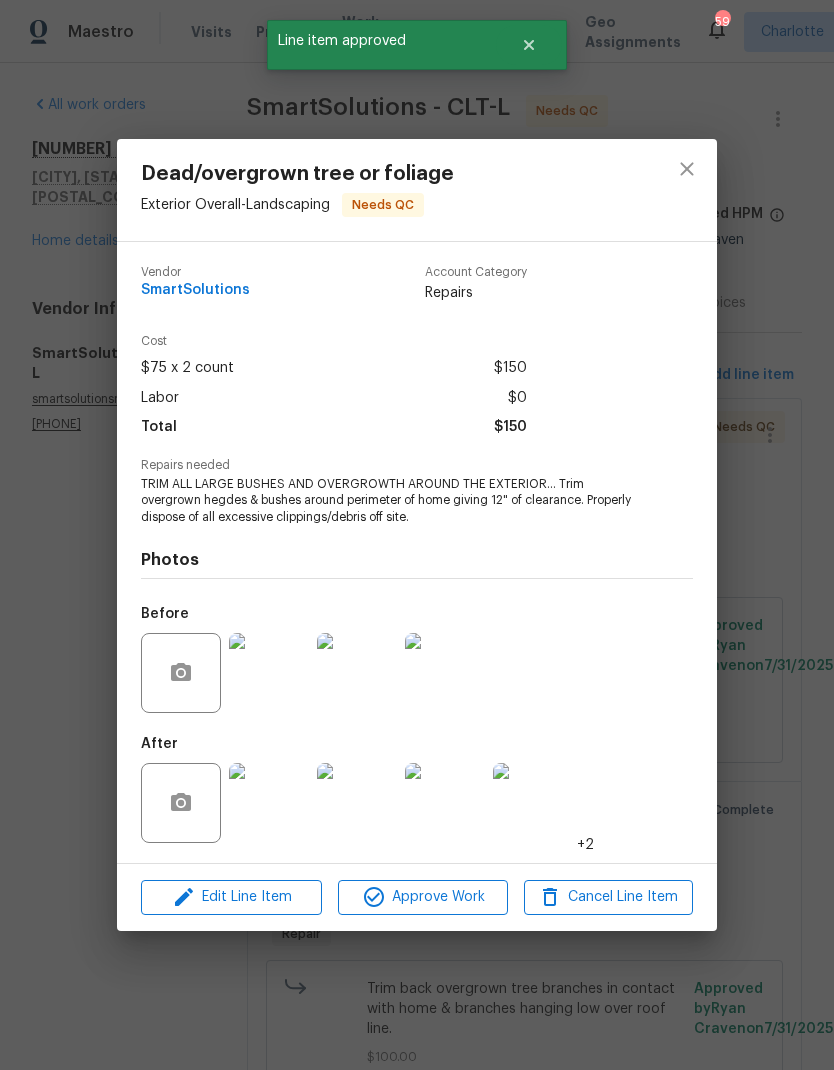 click at bounding box center (269, 803) 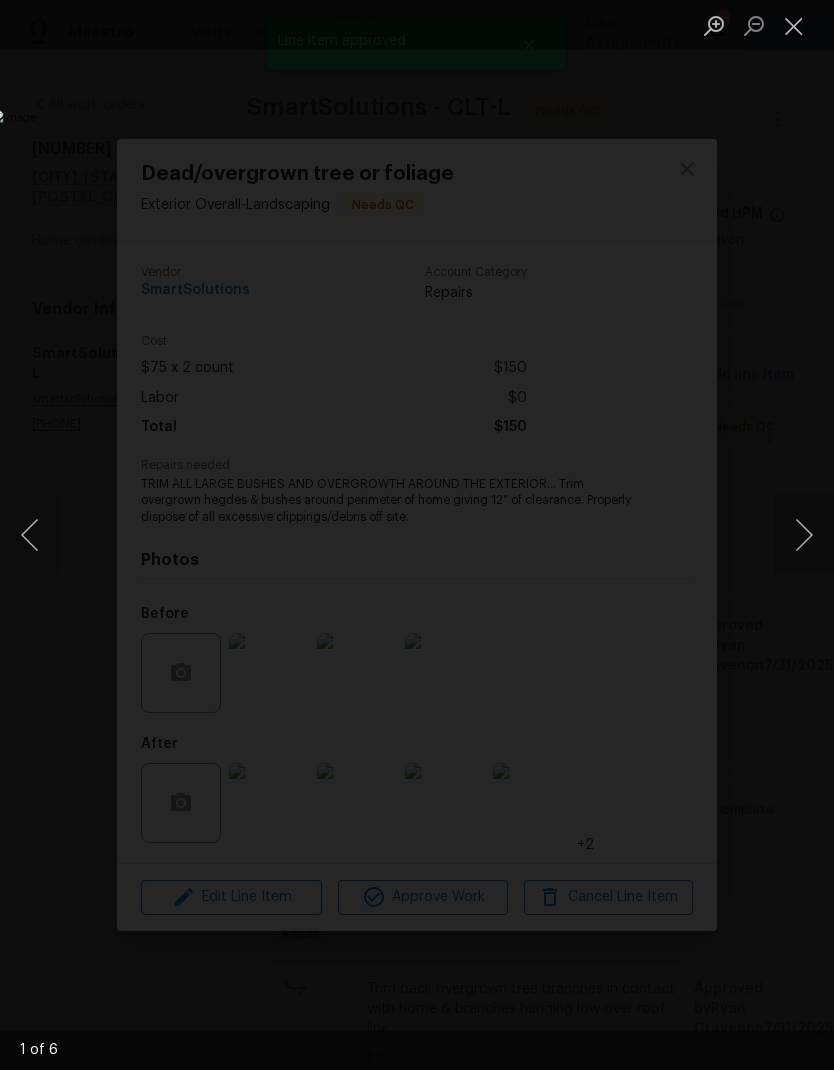 click at bounding box center [804, 535] 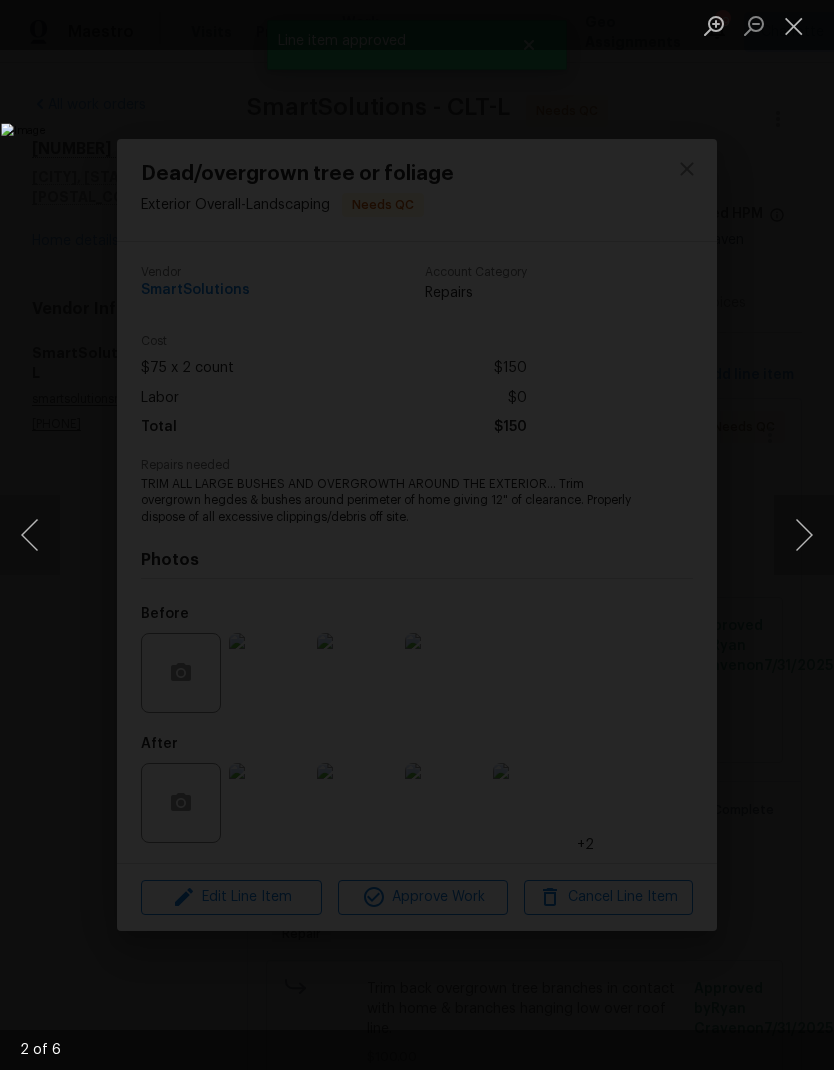 click at bounding box center (804, 535) 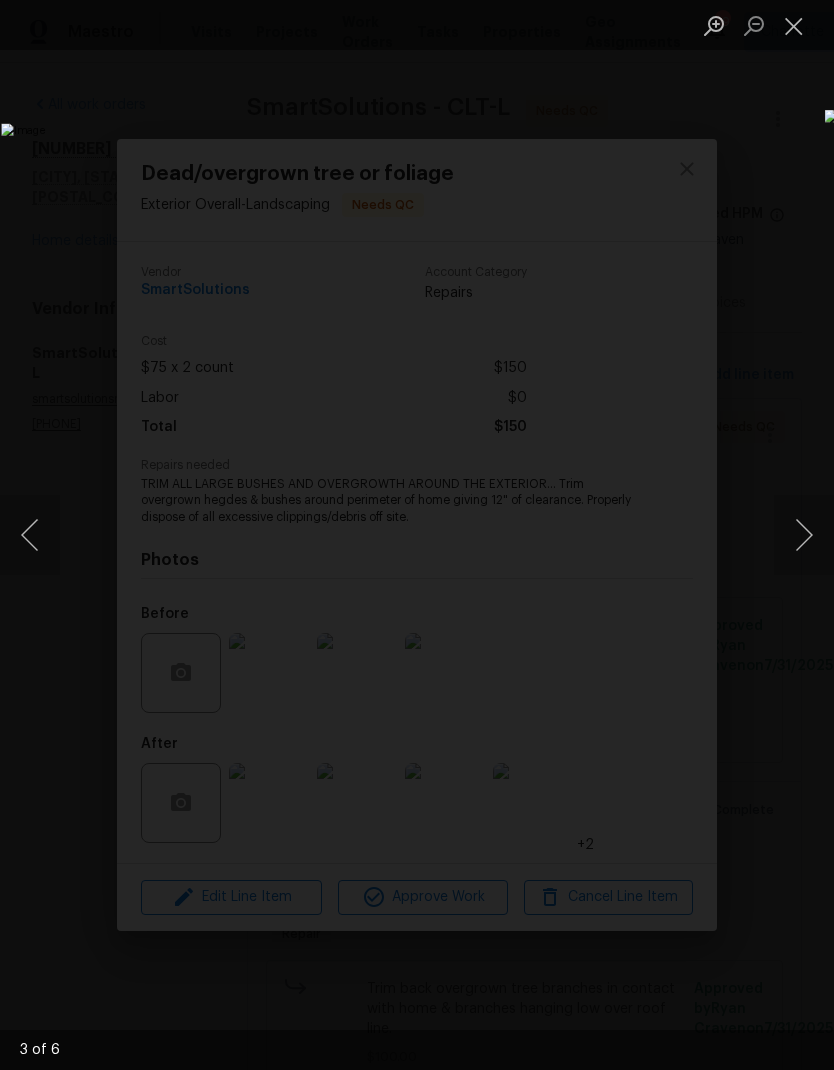 click at bounding box center (804, 535) 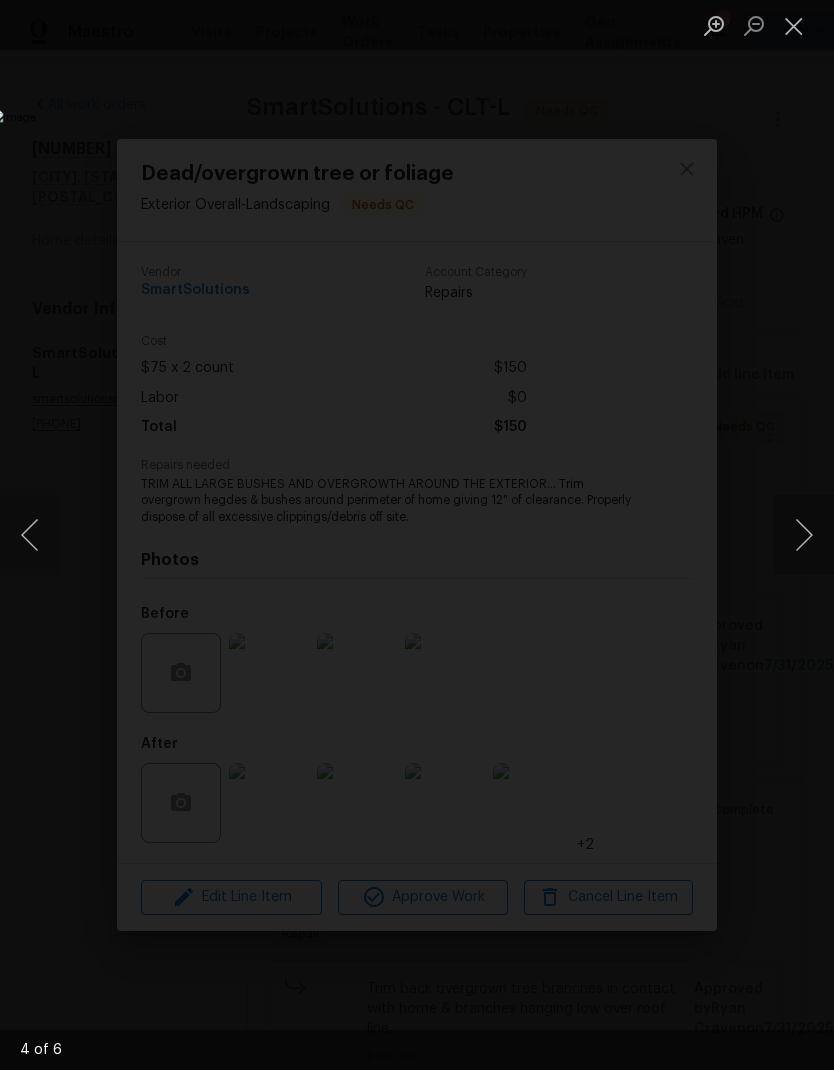 click at bounding box center (804, 535) 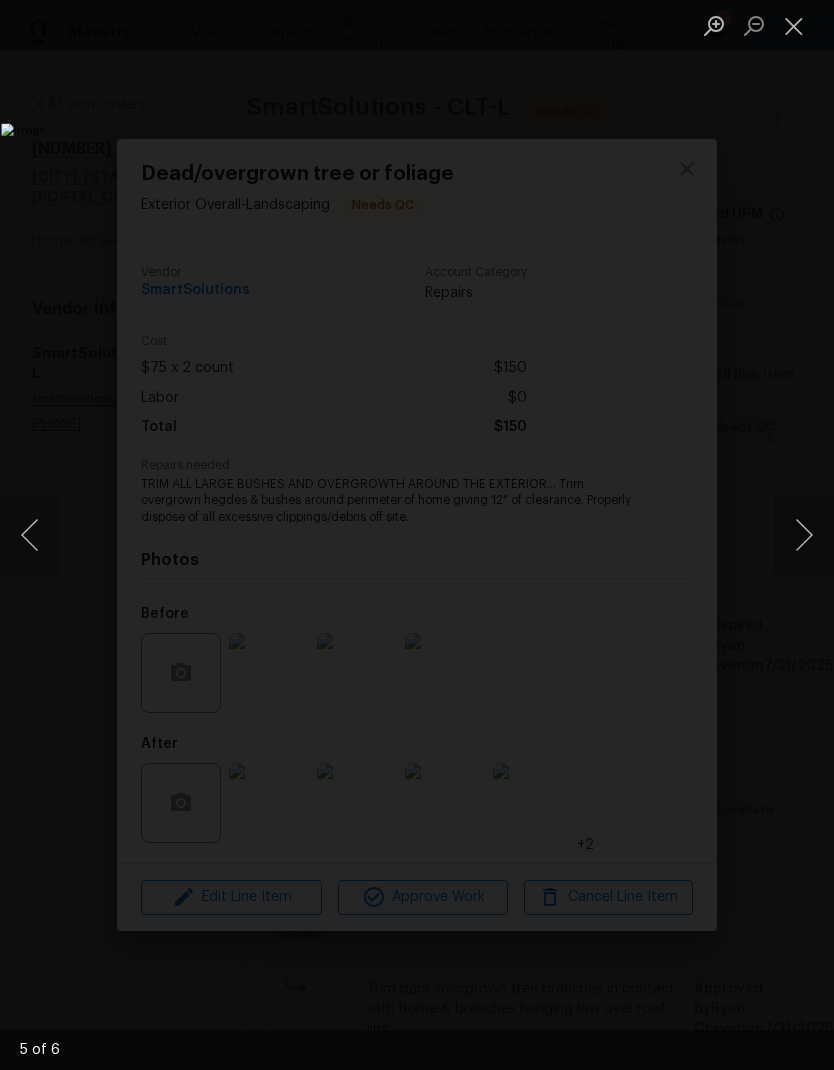 click at bounding box center (804, 535) 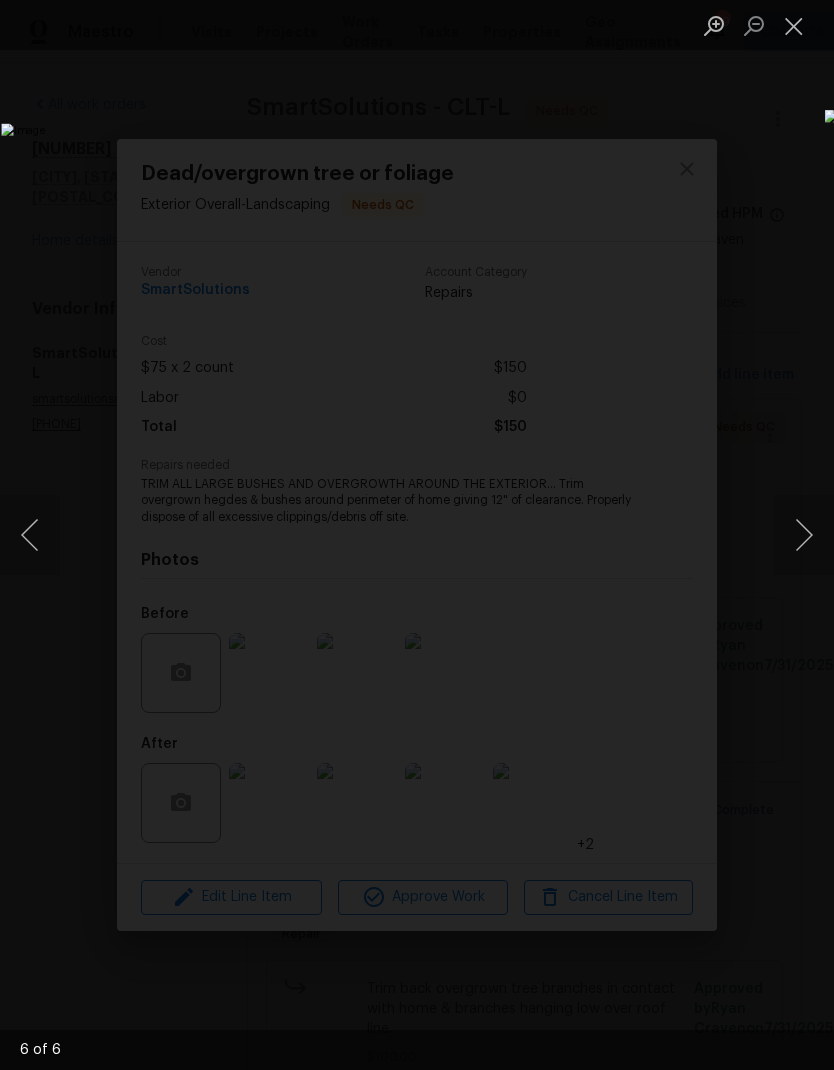 click at bounding box center [804, 535] 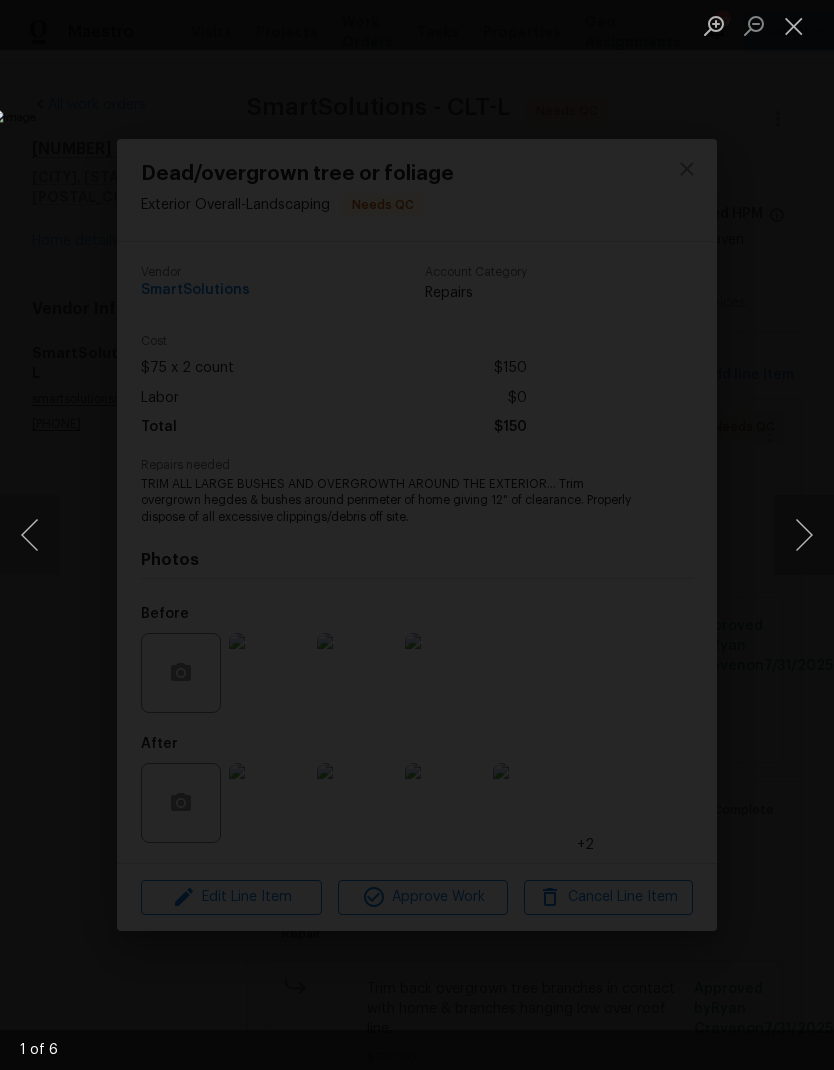 click at bounding box center [804, 535] 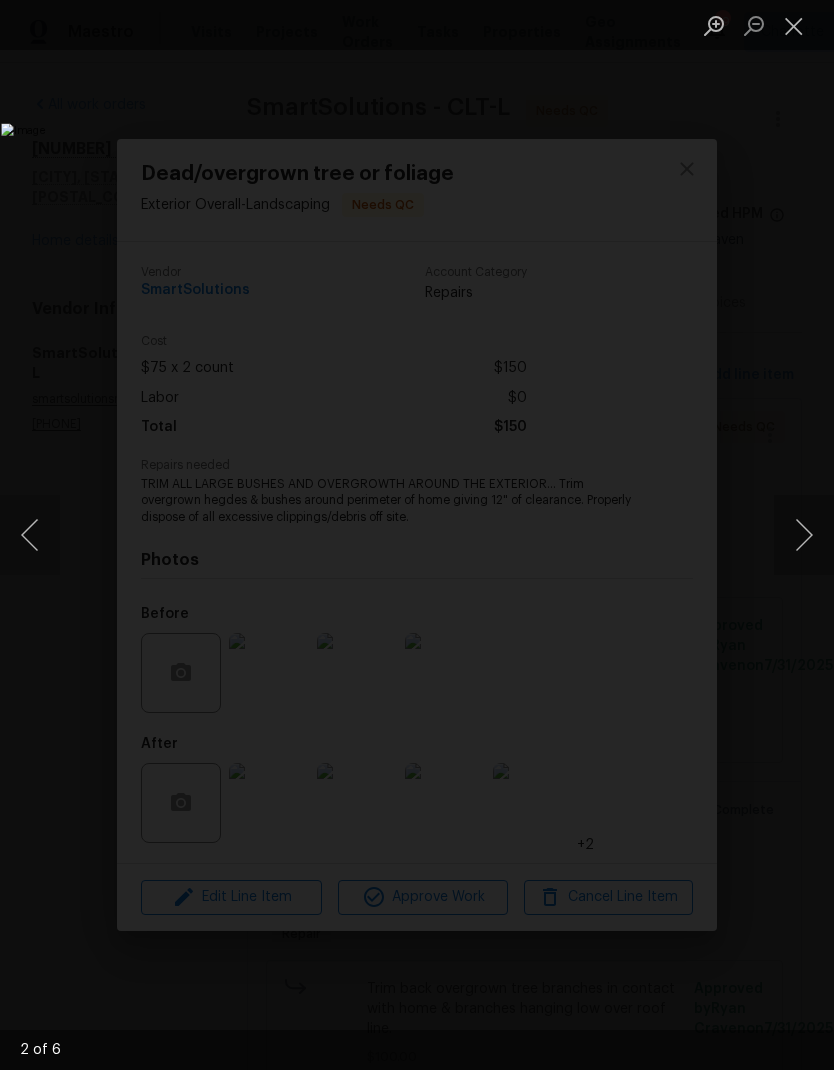click at bounding box center [804, 535] 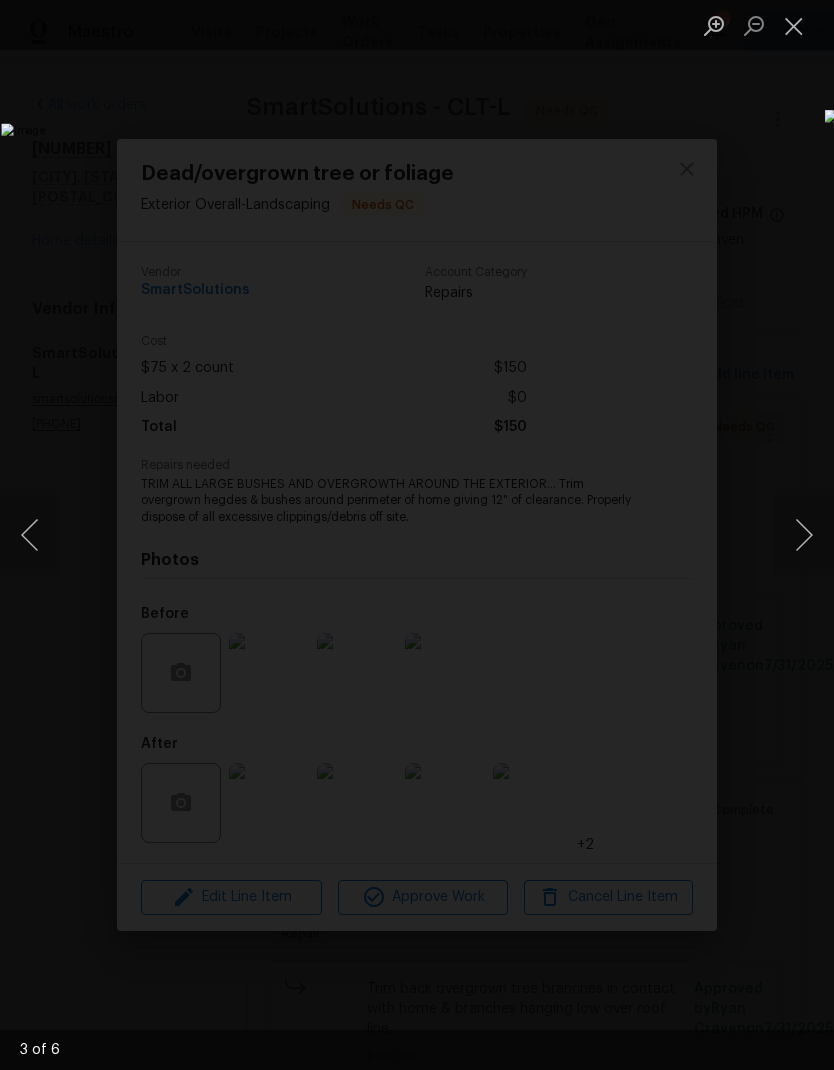 click at bounding box center (804, 535) 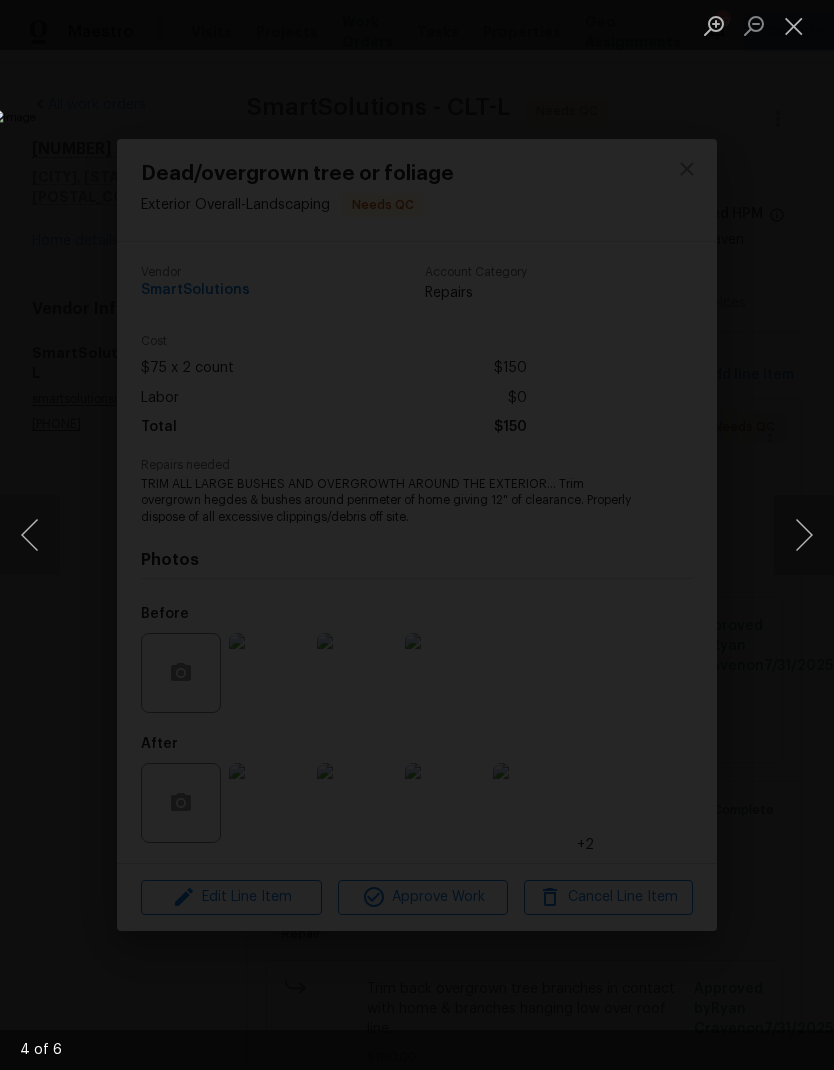 click at bounding box center [794, 25] 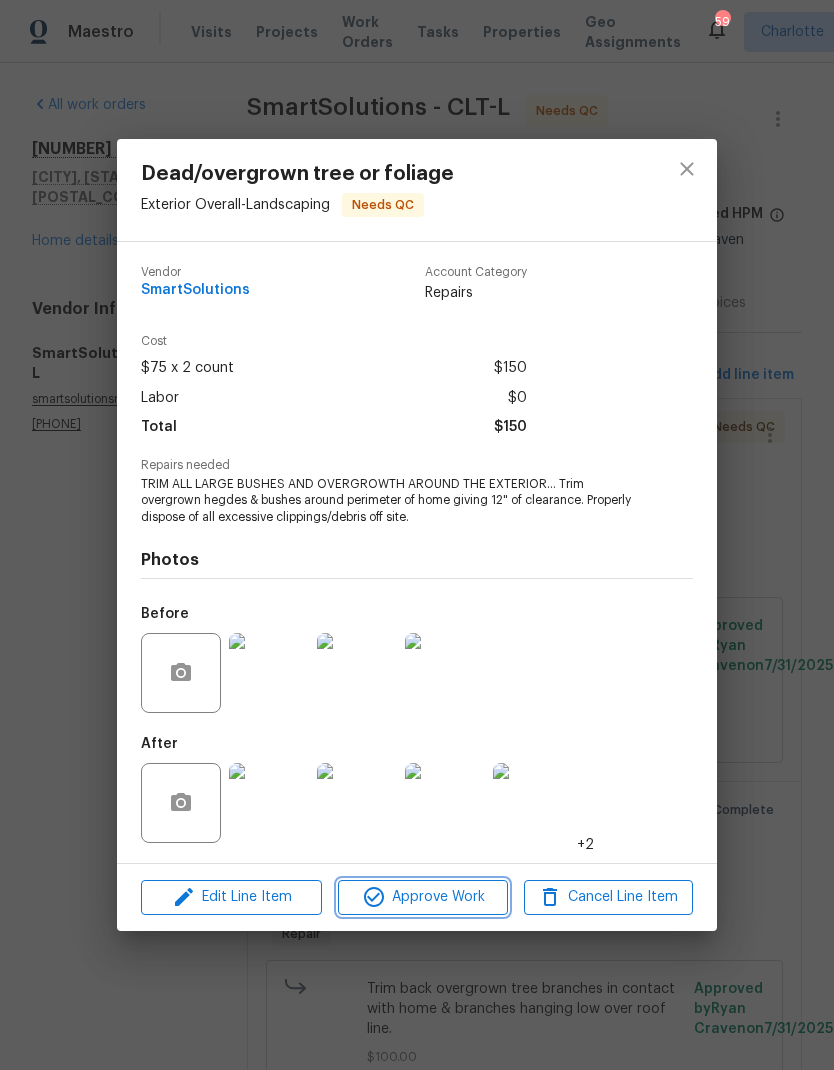click on "Approve Work" at bounding box center (422, 897) 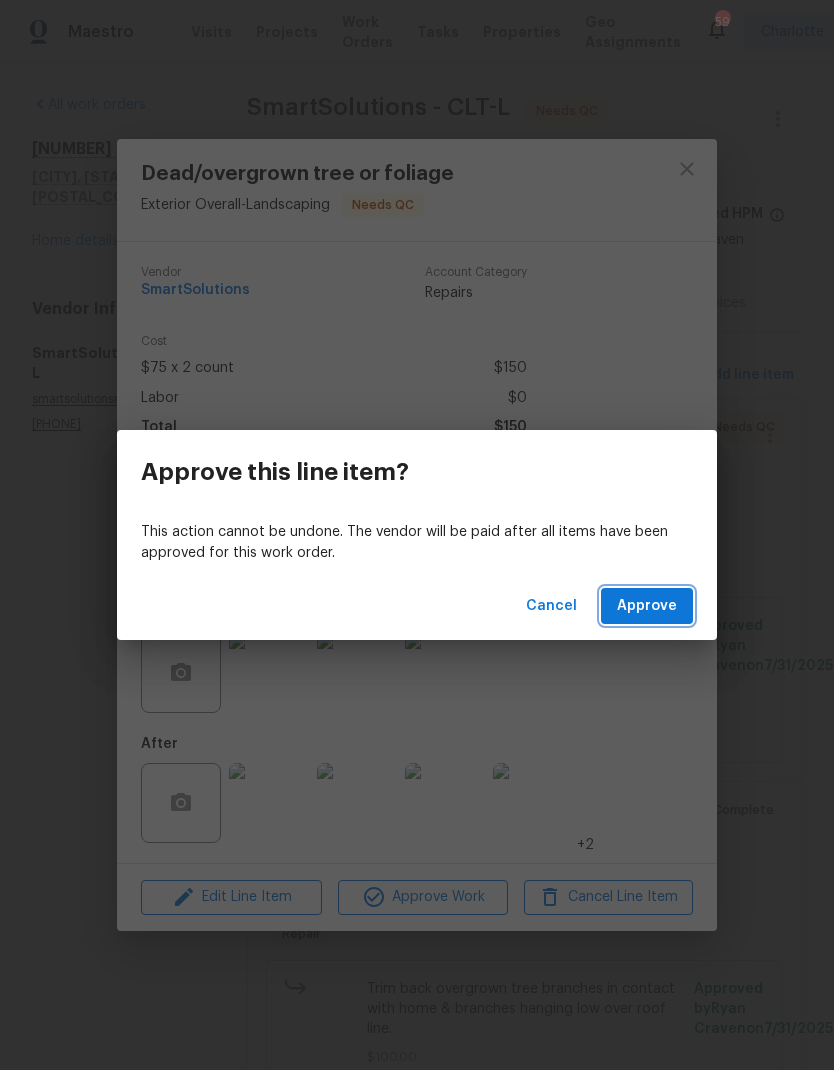 click on "Approve" at bounding box center (647, 606) 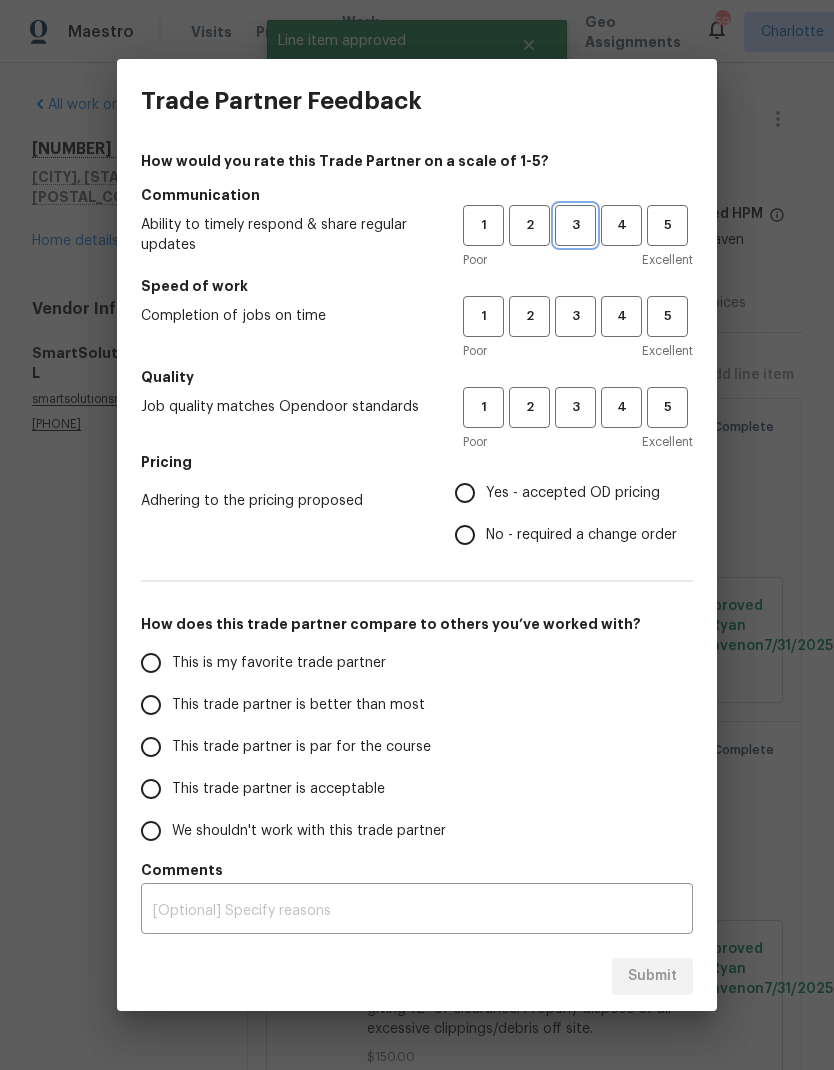 click on "3" at bounding box center [575, 225] 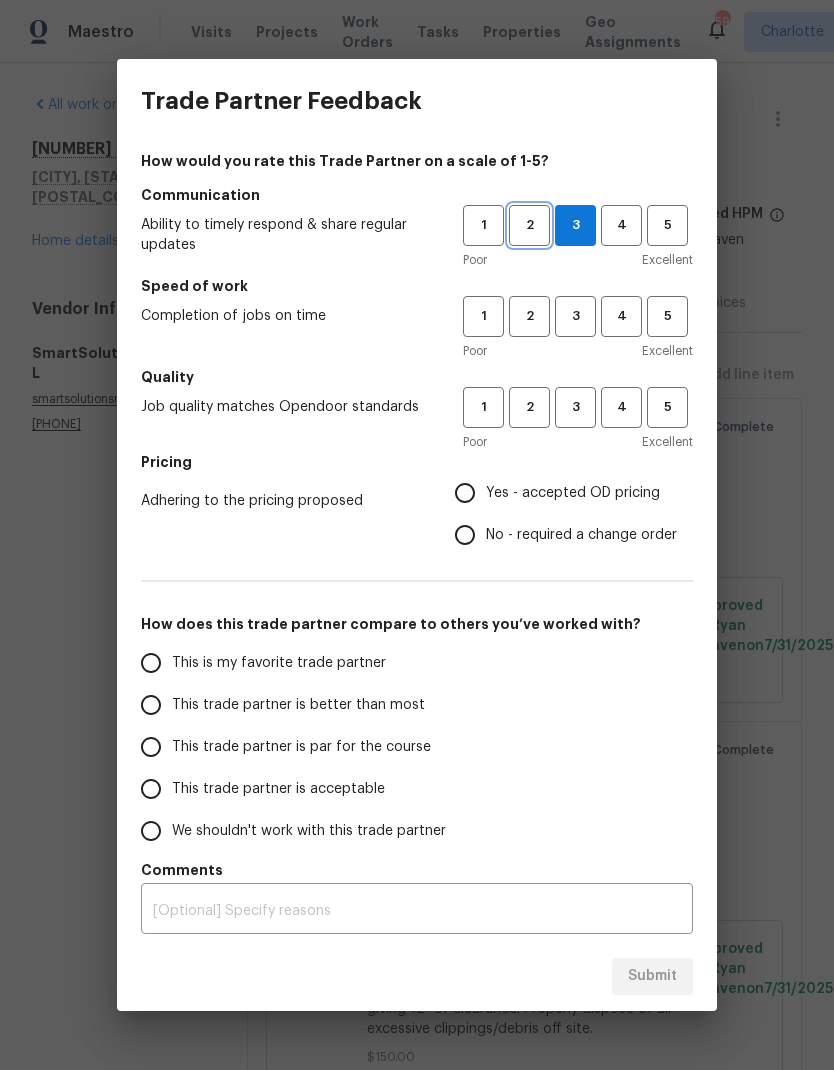 click on "2" at bounding box center (529, 225) 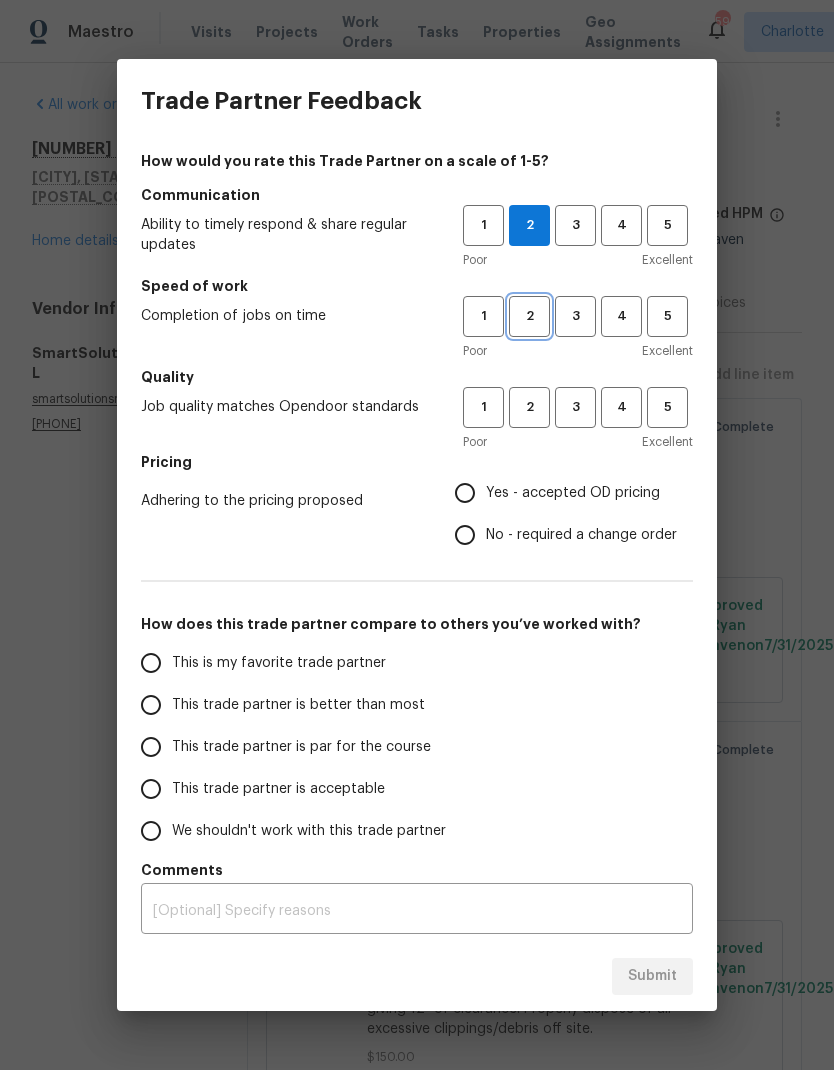 click on "2" at bounding box center [529, 316] 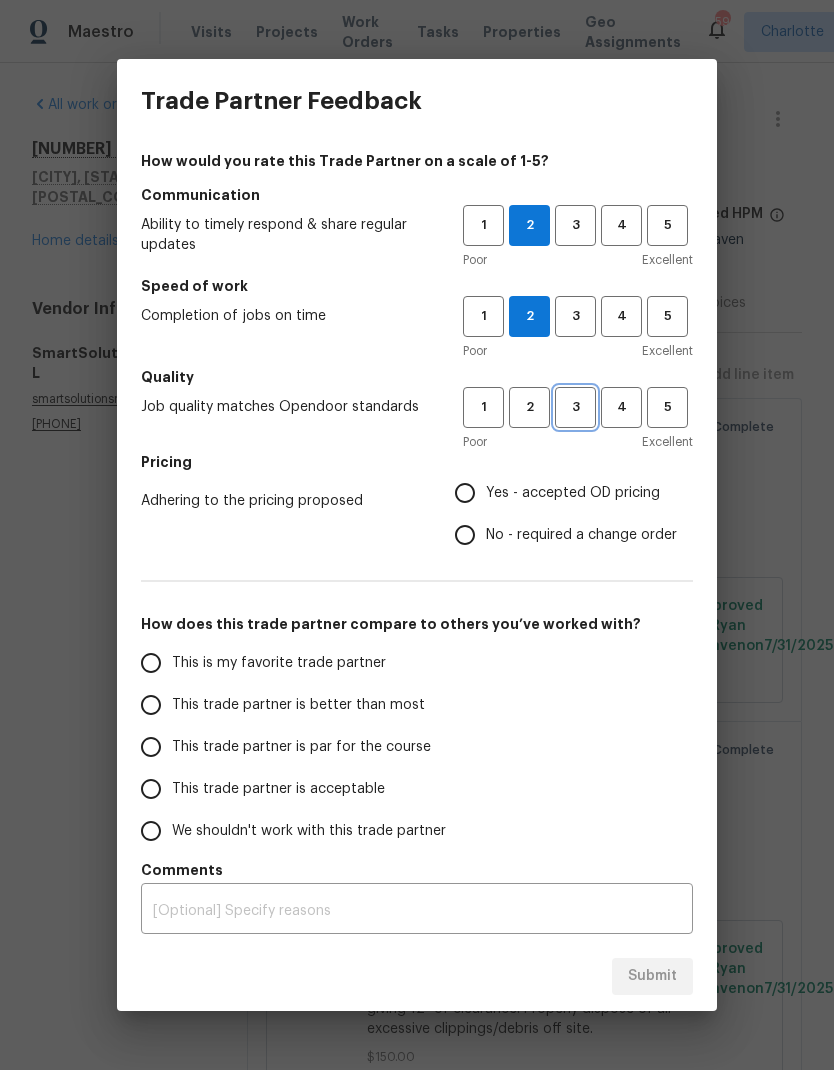 click on "3" at bounding box center (575, 407) 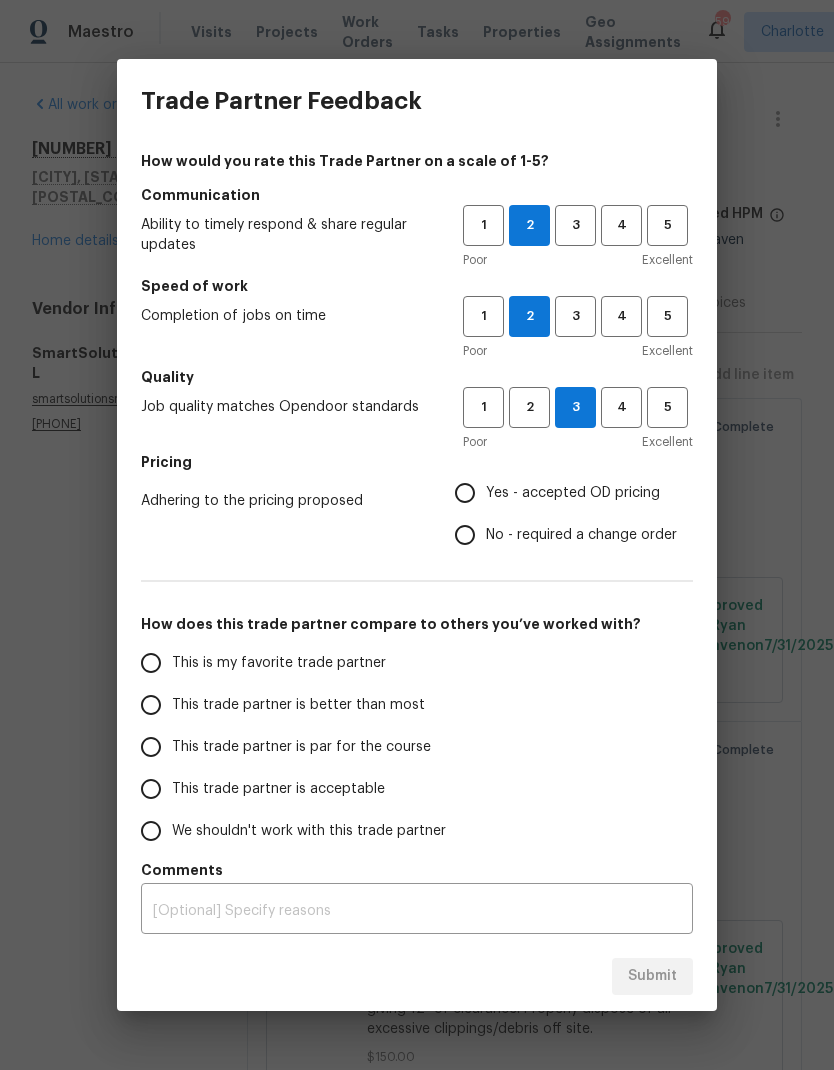 click on "Pricing" at bounding box center (417, 462) 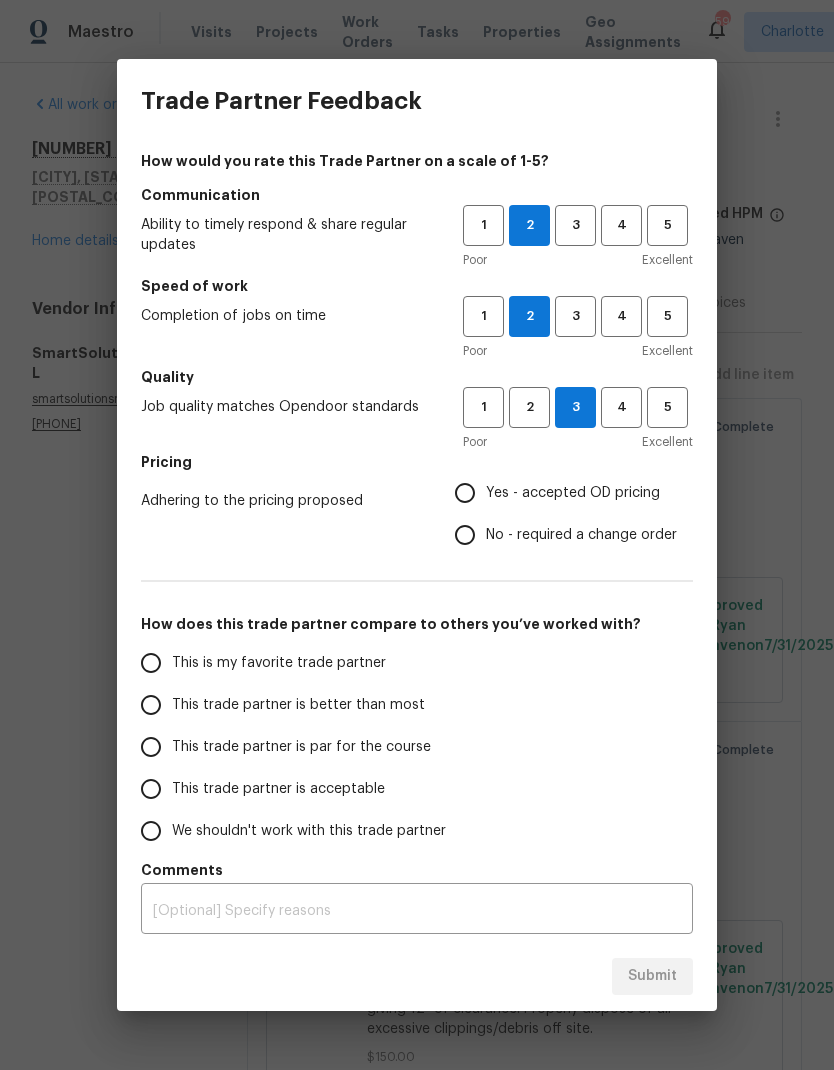 click on "Yes - accepted OD pricing" at bounding box center [465, 493] 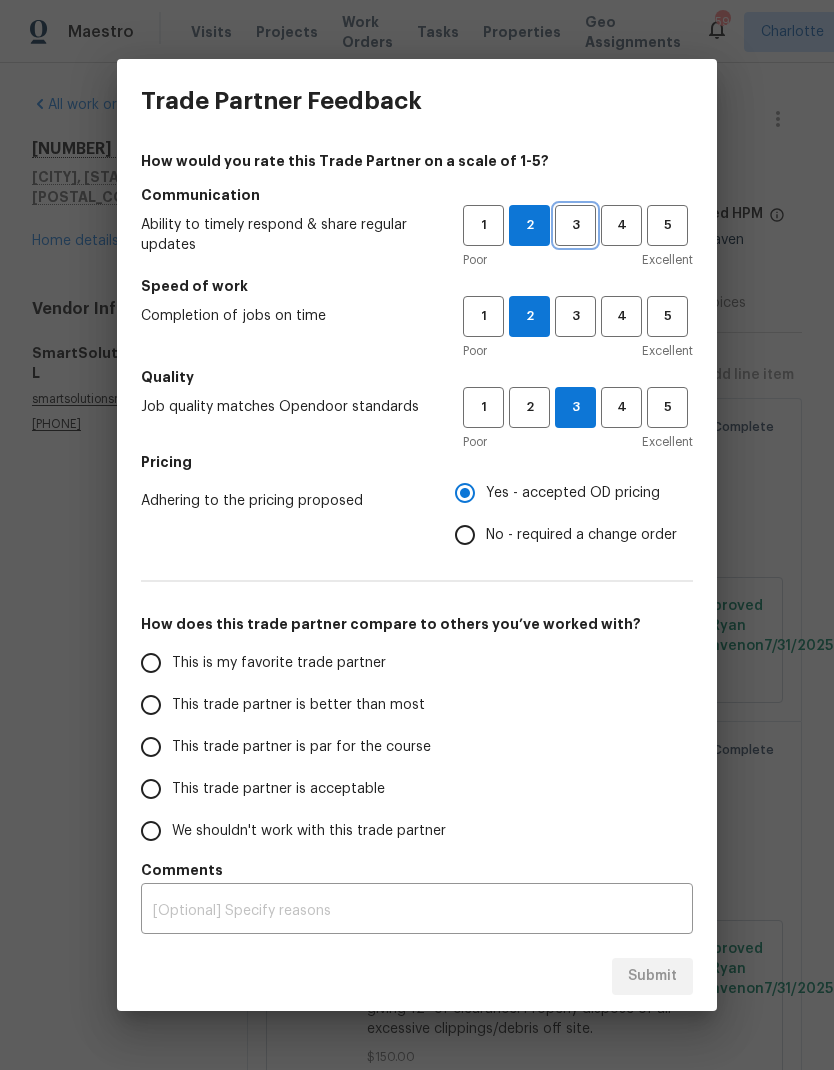 click on "3" at bounding box center (575, 225) 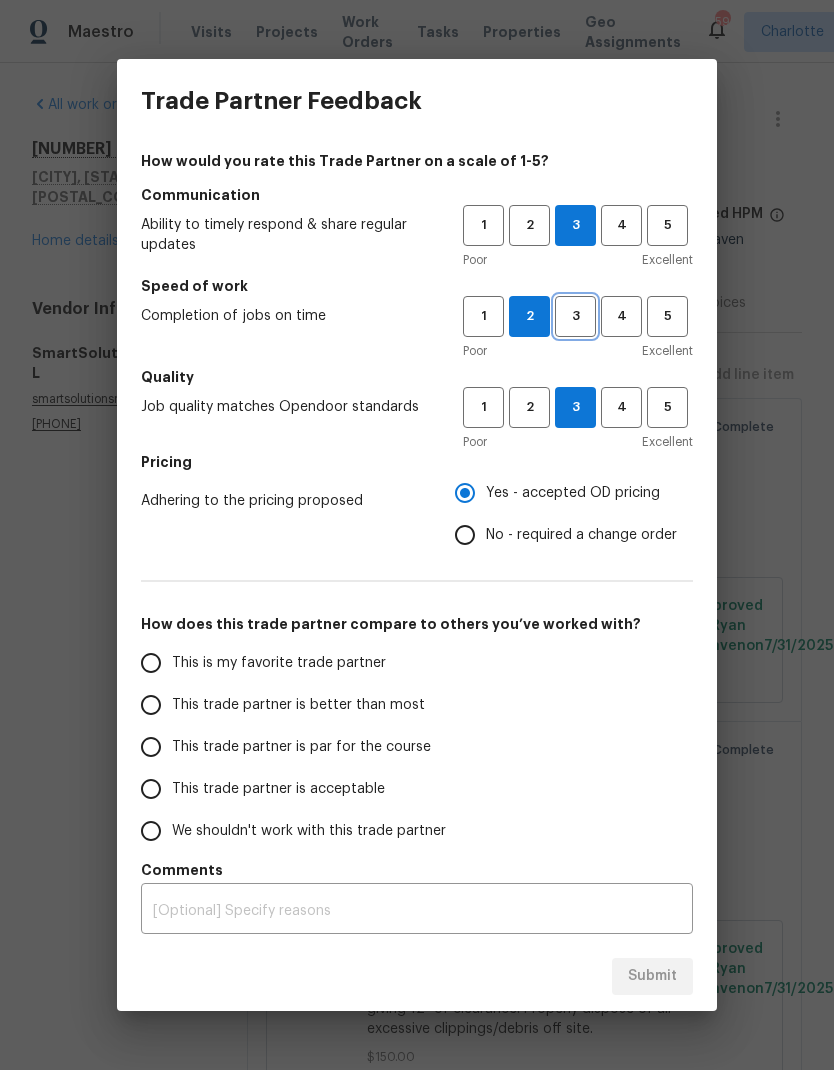 click on "3" at bounding box center (575, 316) 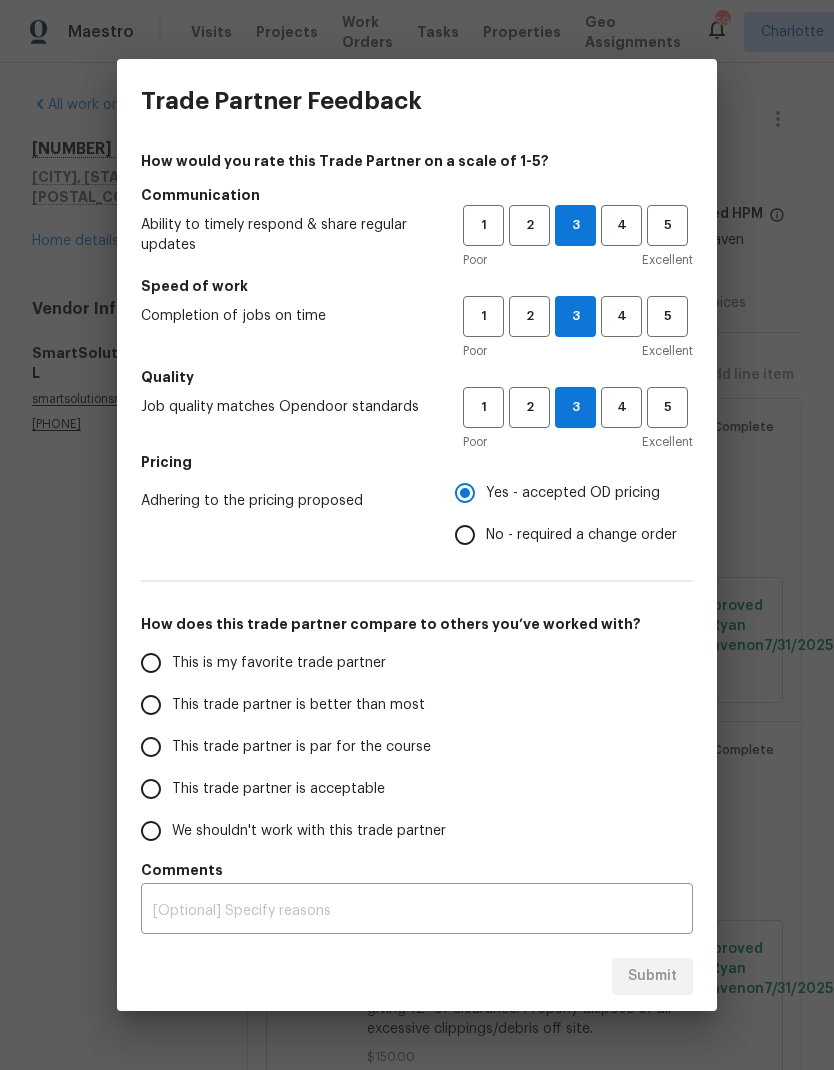 click on "This trade partner is better than most" at bounding box center [151, 705] 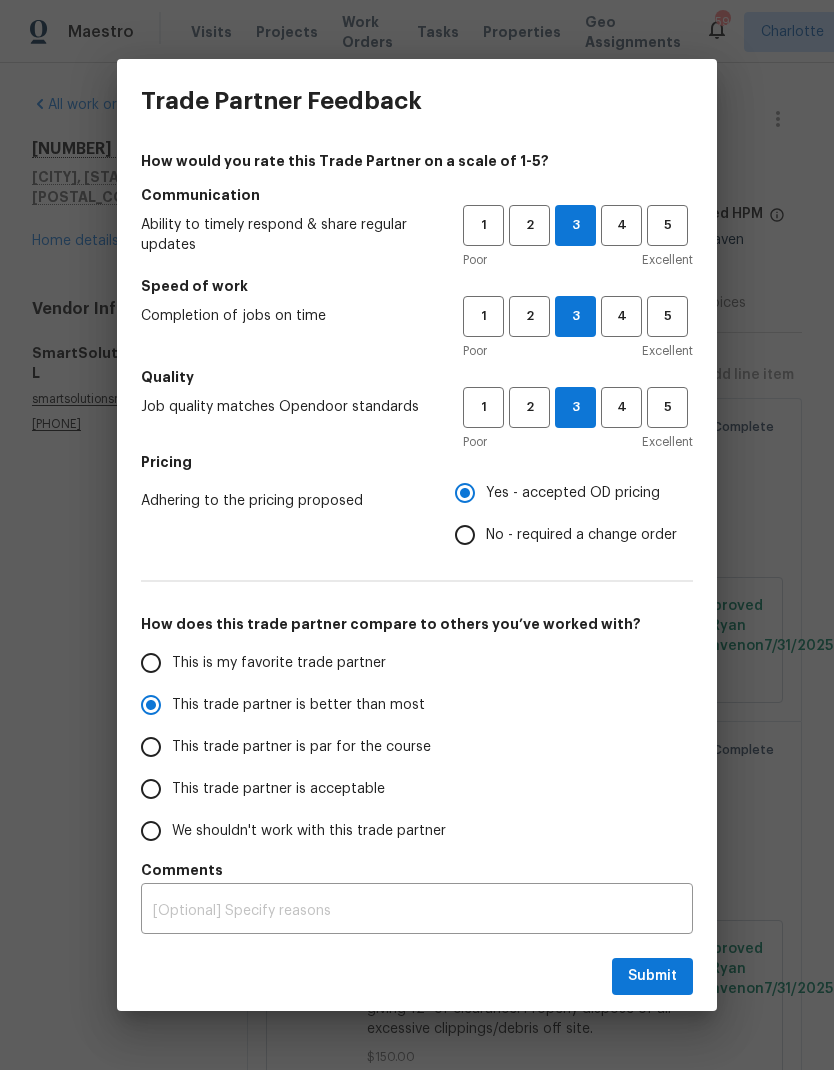 click on "Submit" at bounding box center [417, 976] 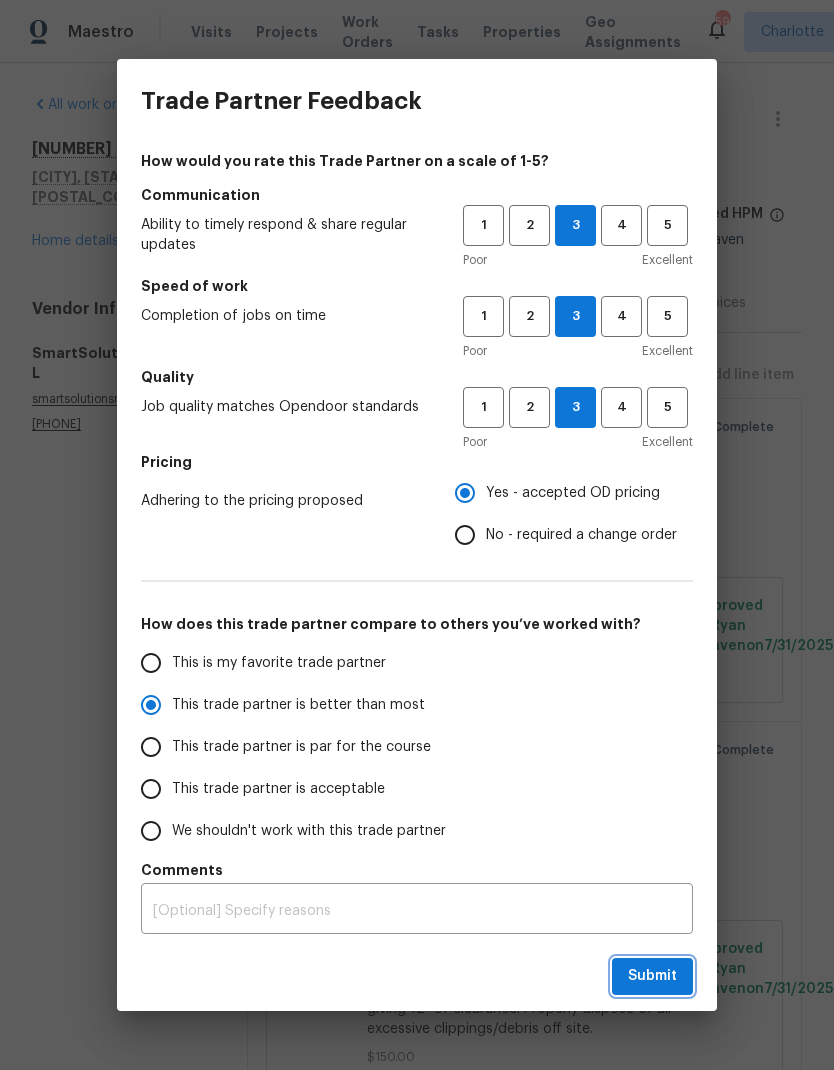 click on "Submit" at bounding box center [652, 976] 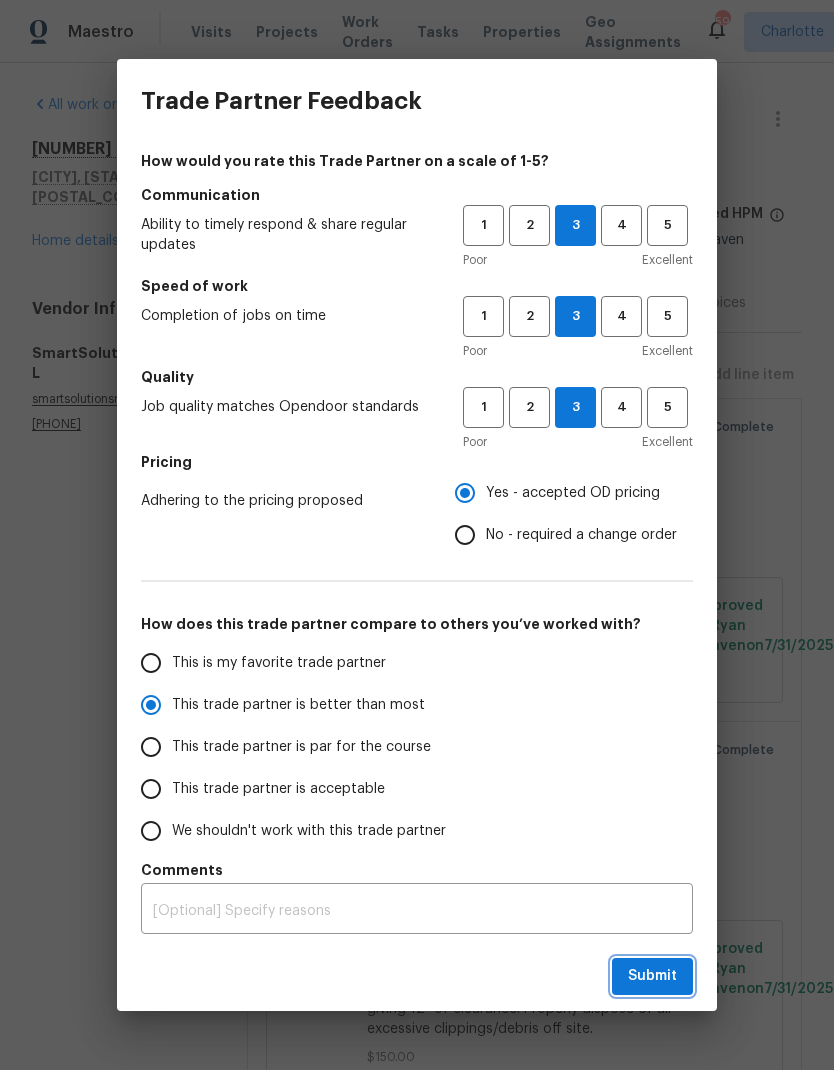 radio on "true" 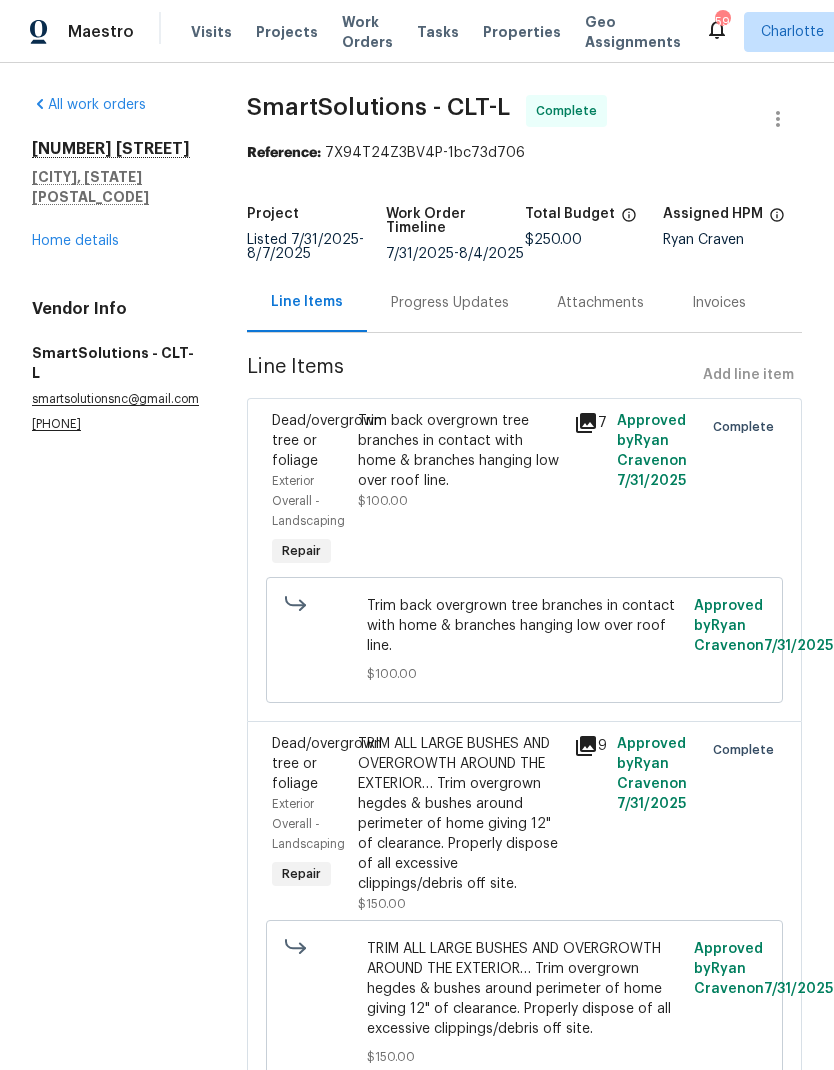 click on "Maestro" at bounding box center [101, 32] 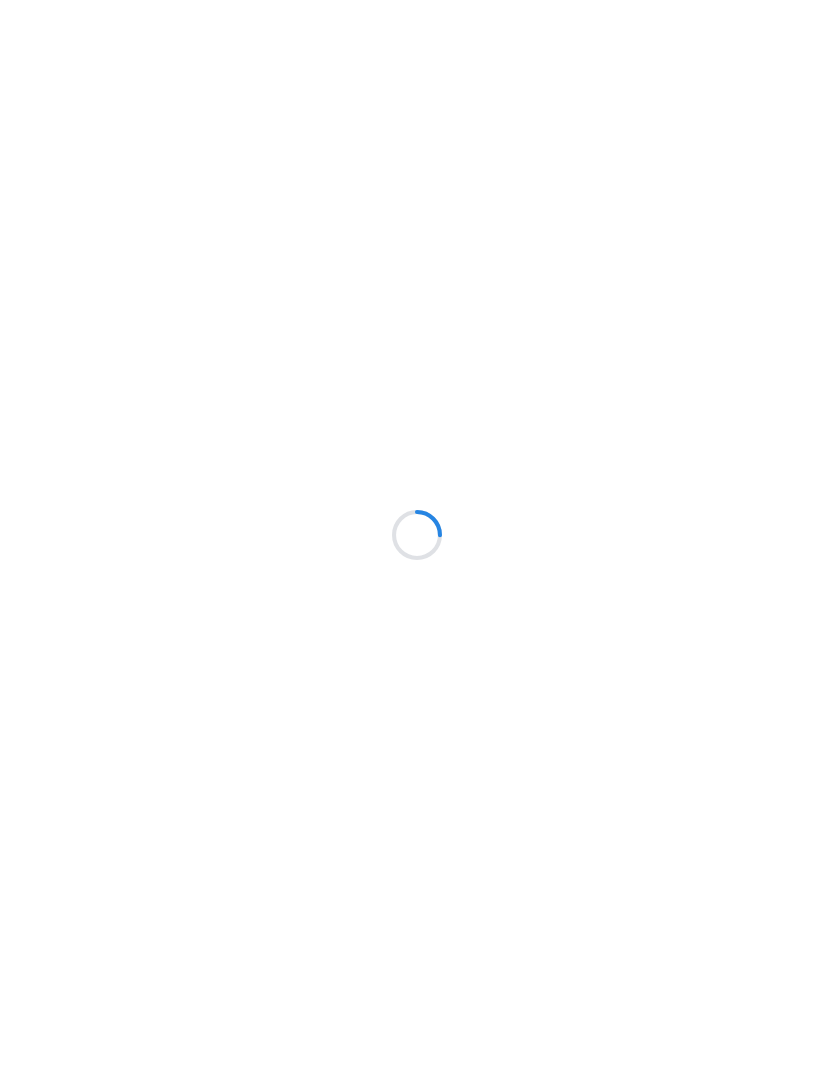 scroll, scrollTop: 0, scrollLeft: 0, axis: both 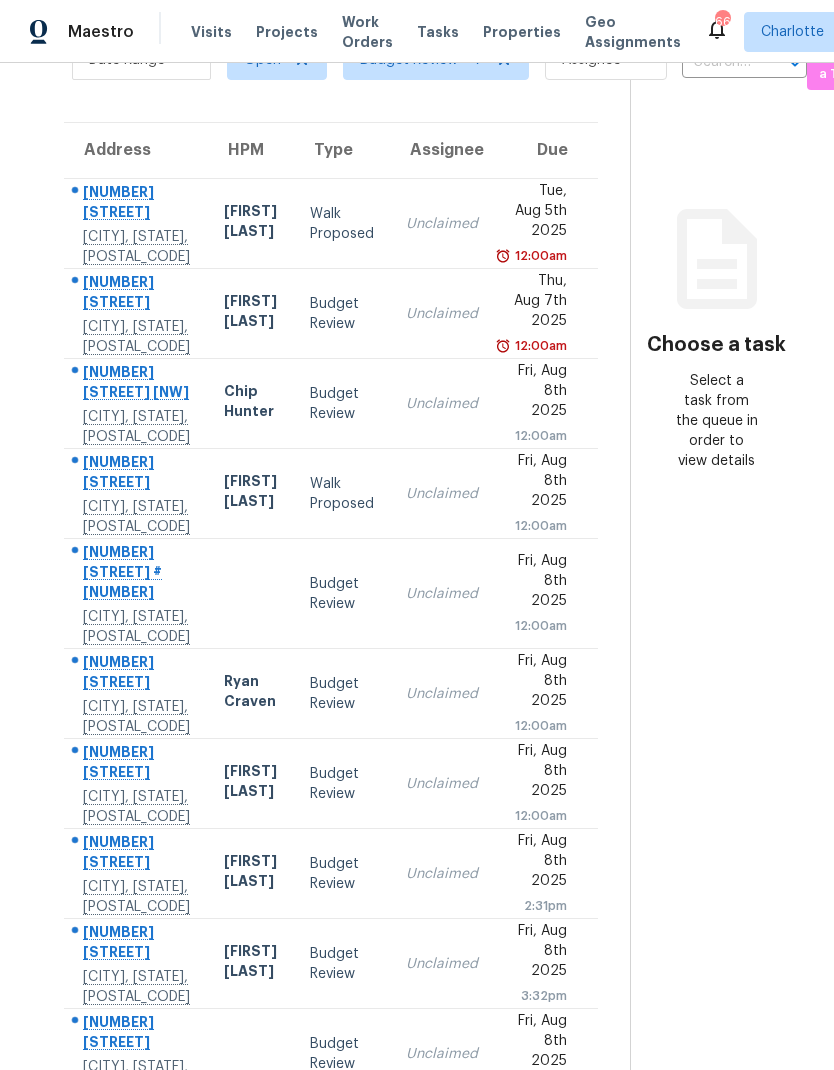 click 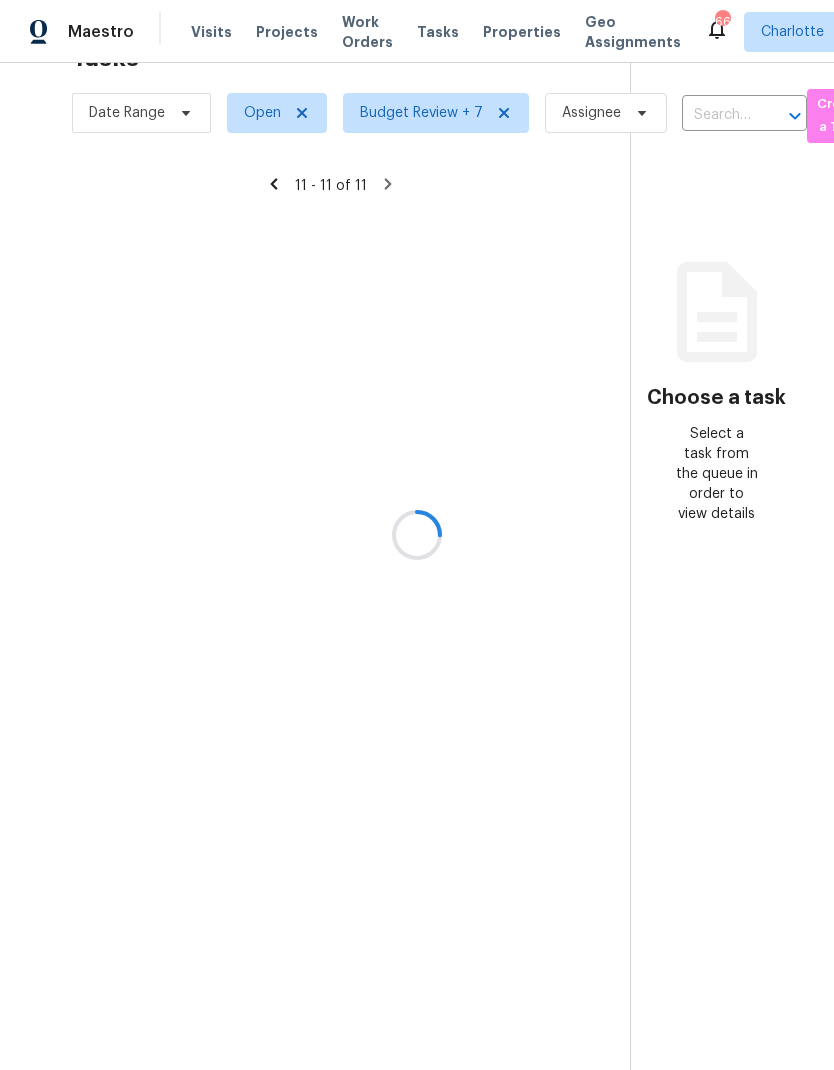 scroll, scrollTop: 63, scrollLeft: 0, axis: vertical 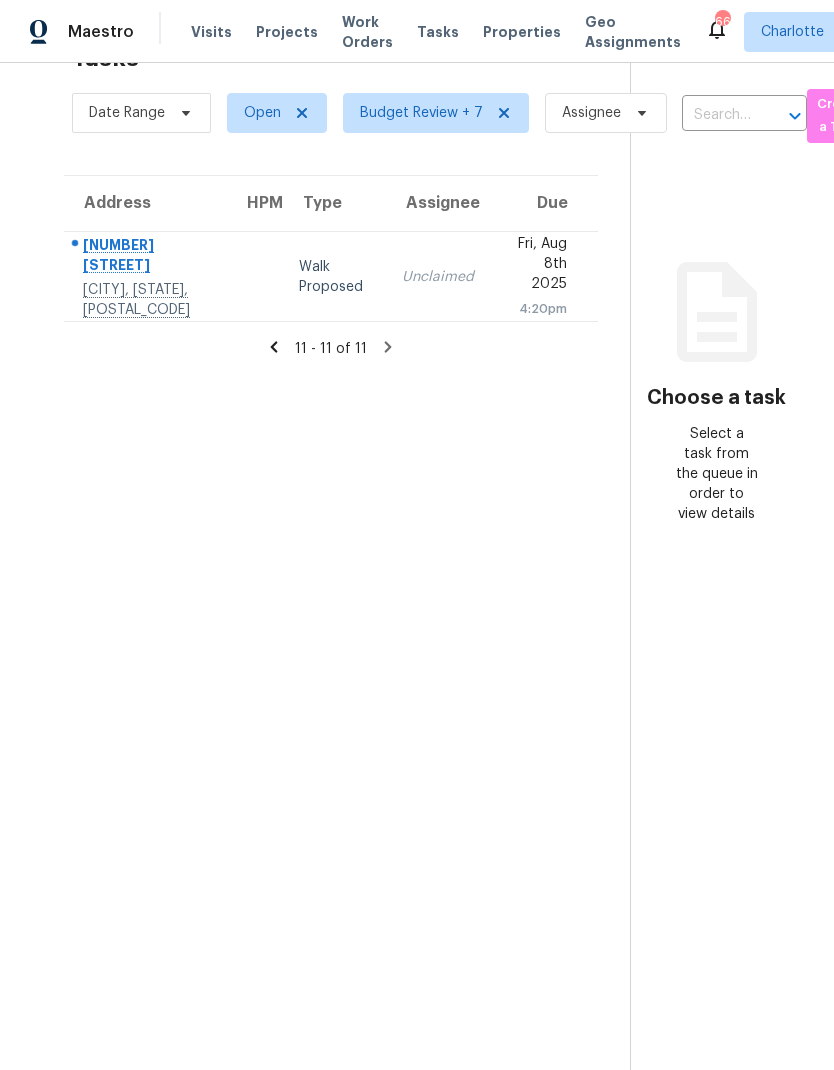 click 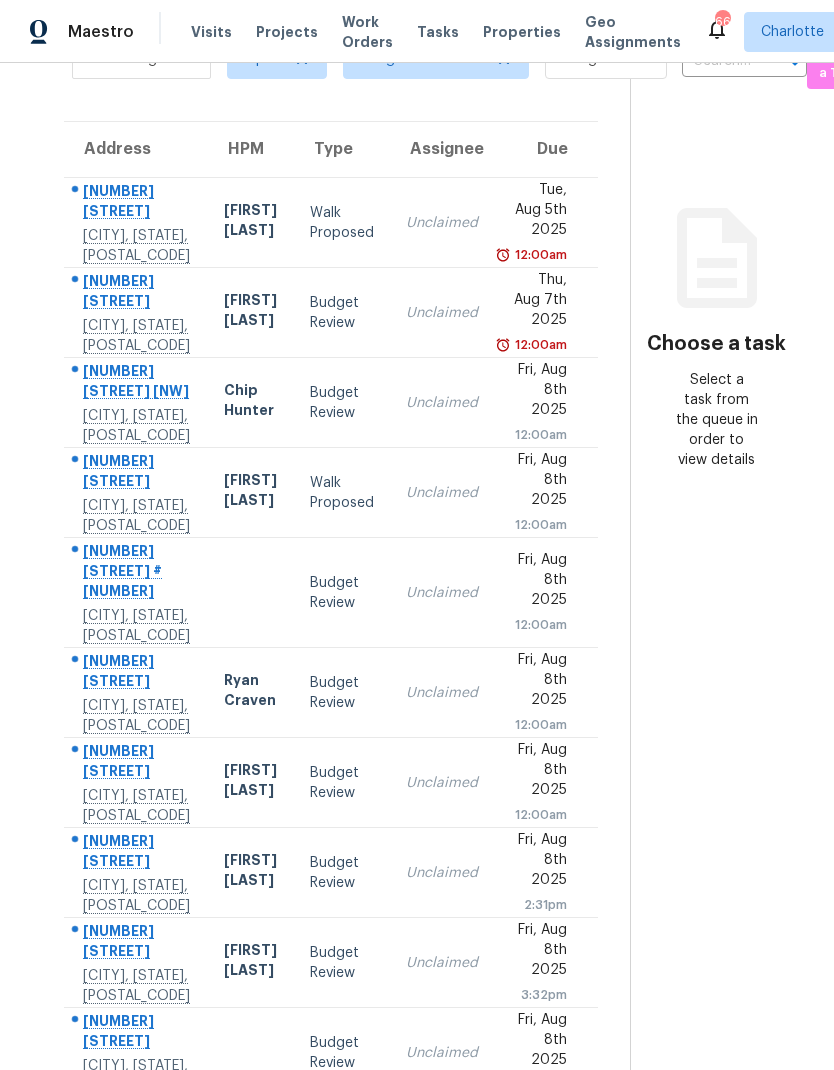 scroll, scrollTop: 116, scrollLeft: 0, axis: vertical 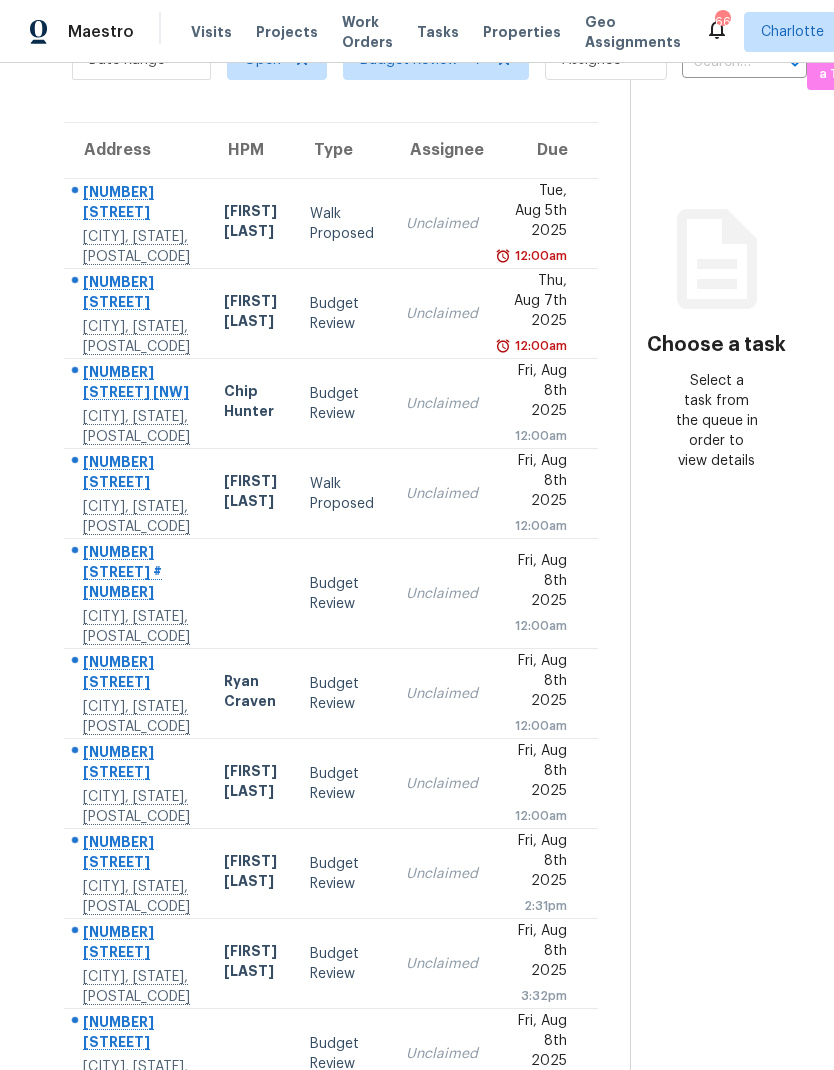 click on "[NUMBER] [STREET]" at bounding box center (137, 294) 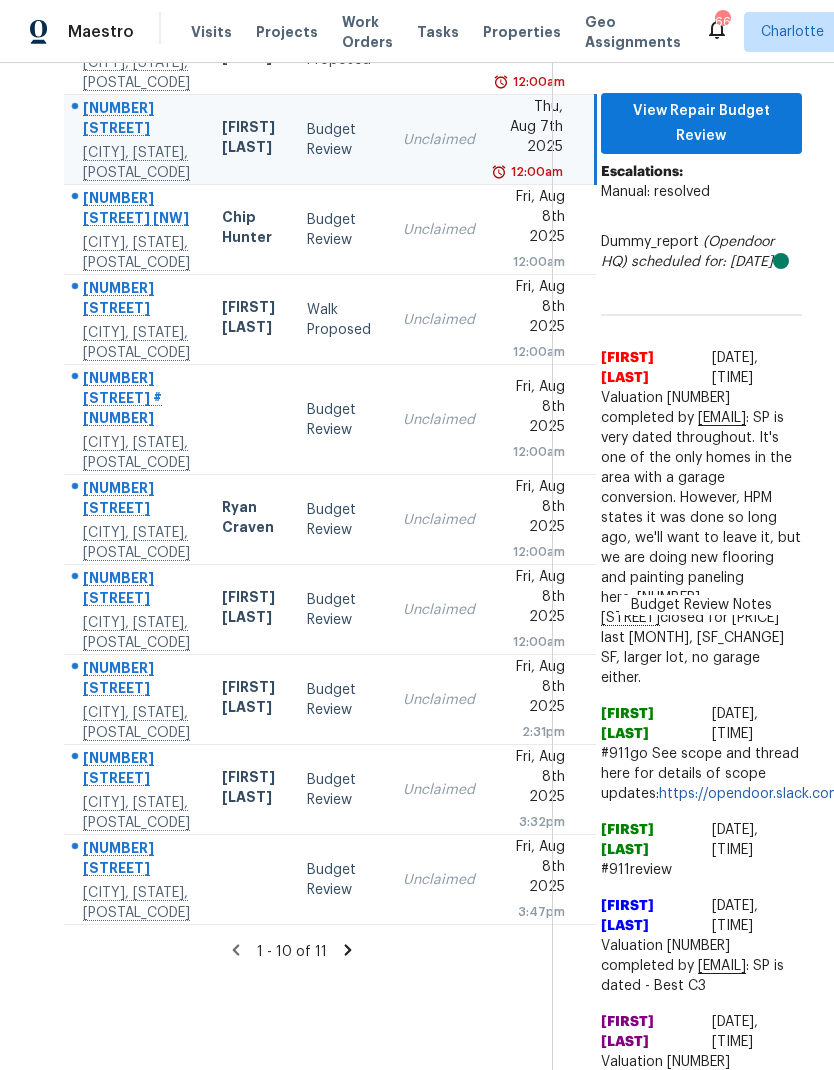 scroll, scrollTop: 299, scrollLeft: 0, axis: vertical 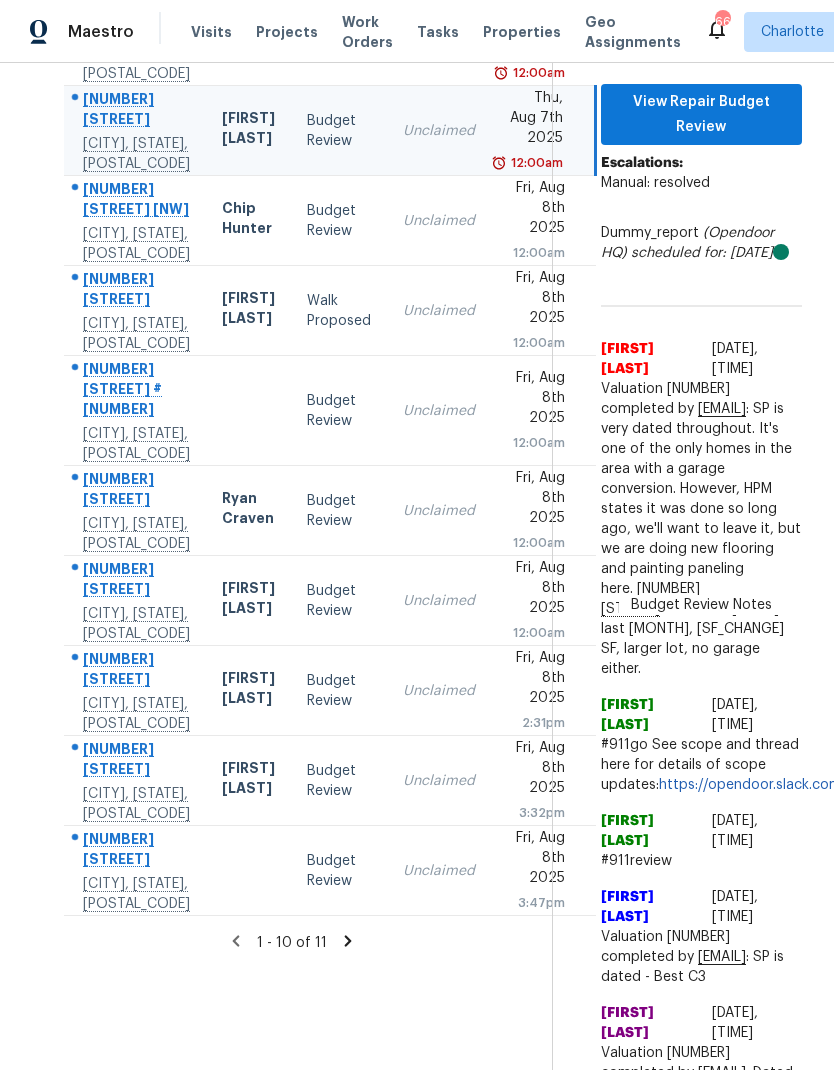 click on "[NUMBER] [STREET] [NW]" at bounding box center [136, 201] 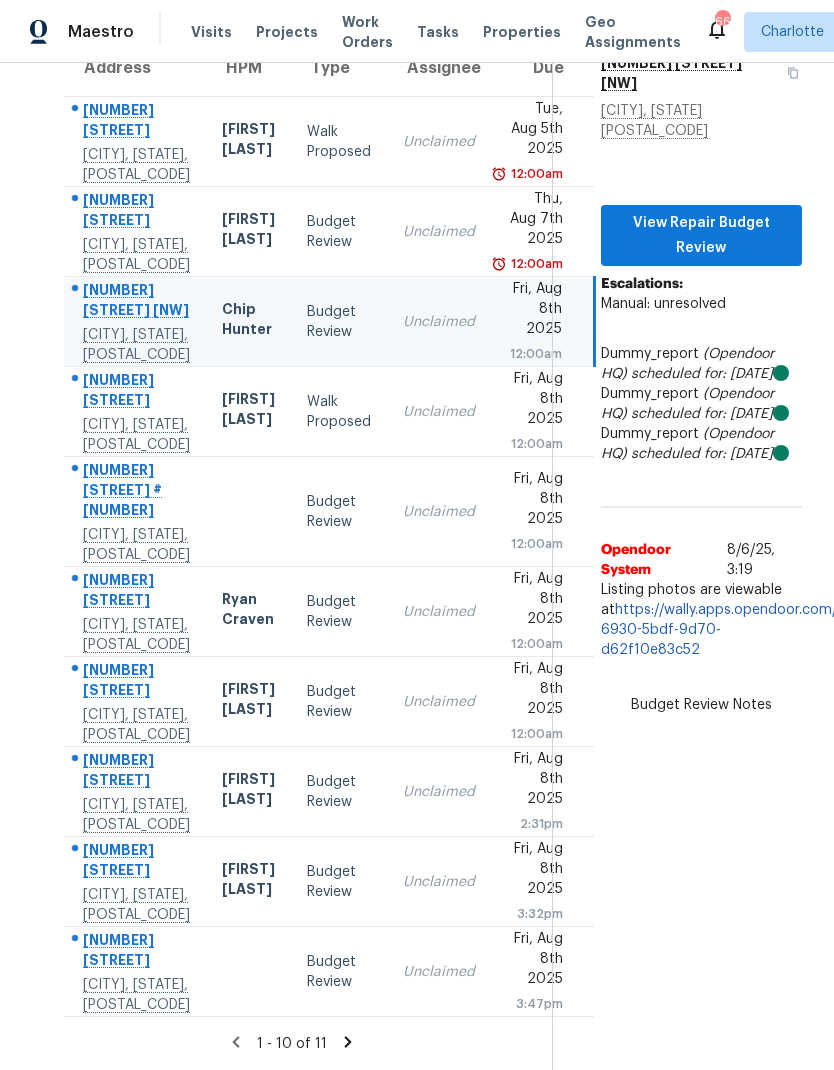 scroll, scrollTop: 202, scrollLeft: 0, axis: vertical 